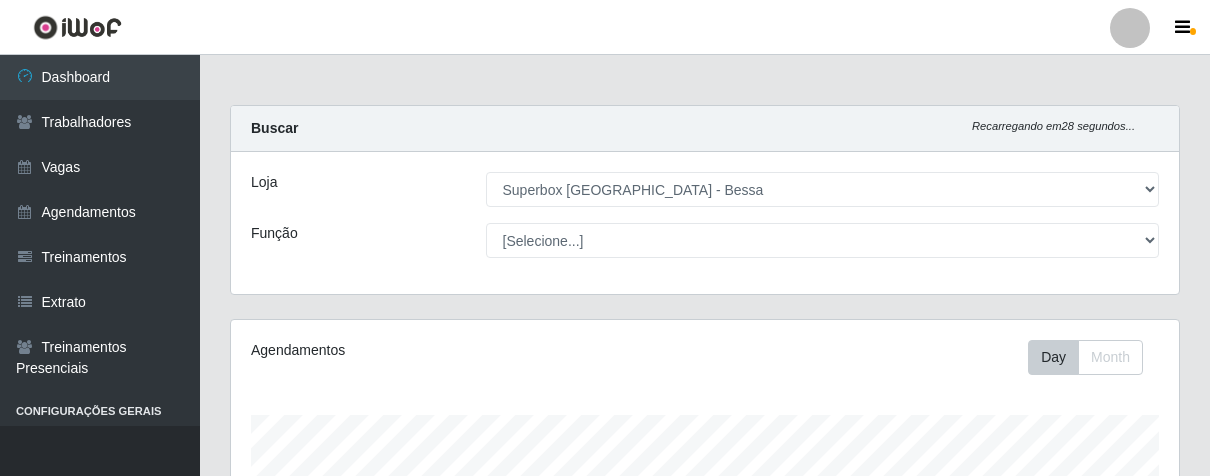 select on "206" 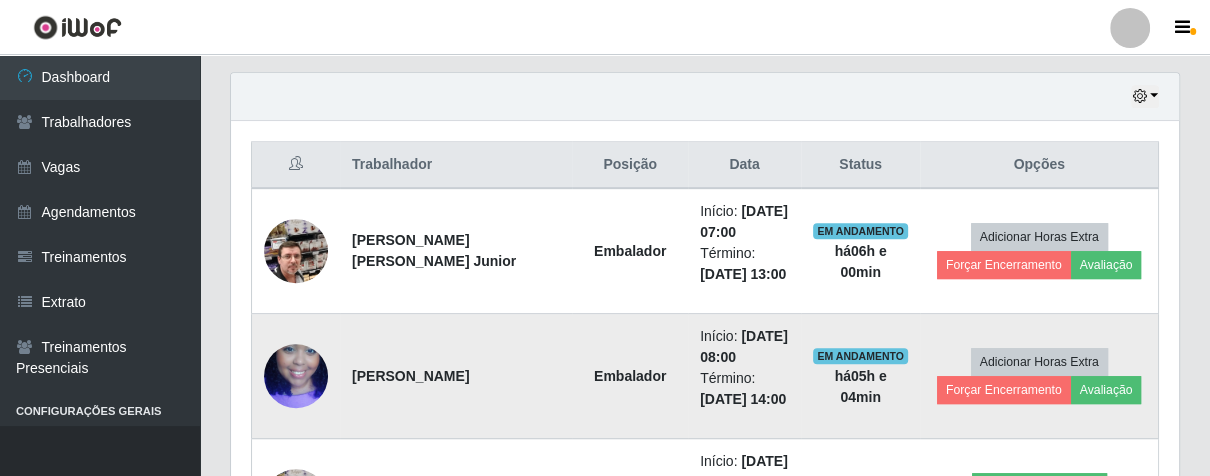 scroll, scrollTop: 688, scrollLeft: 0, axis: vertical 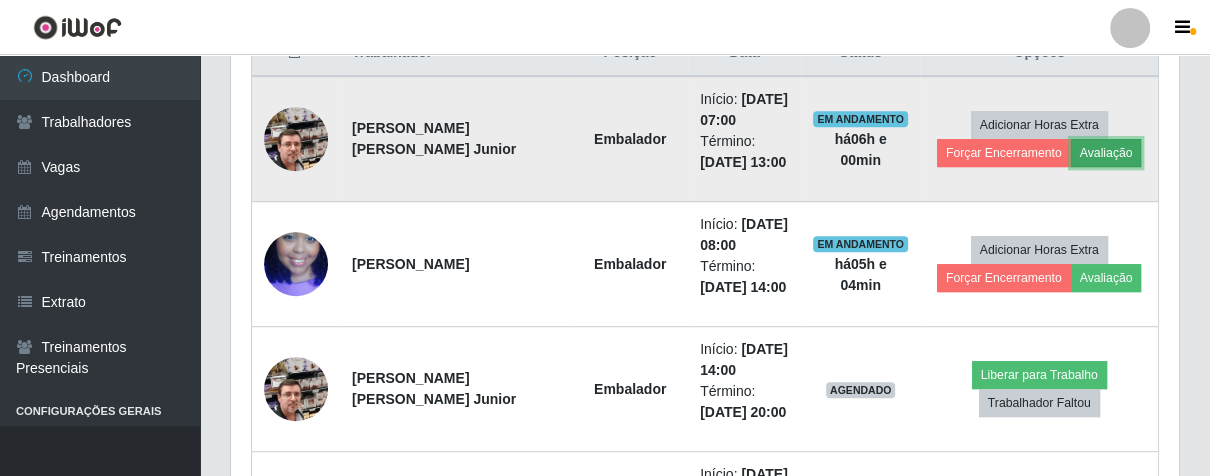 click on "Avaliação" at bounding box center [1106, 153] 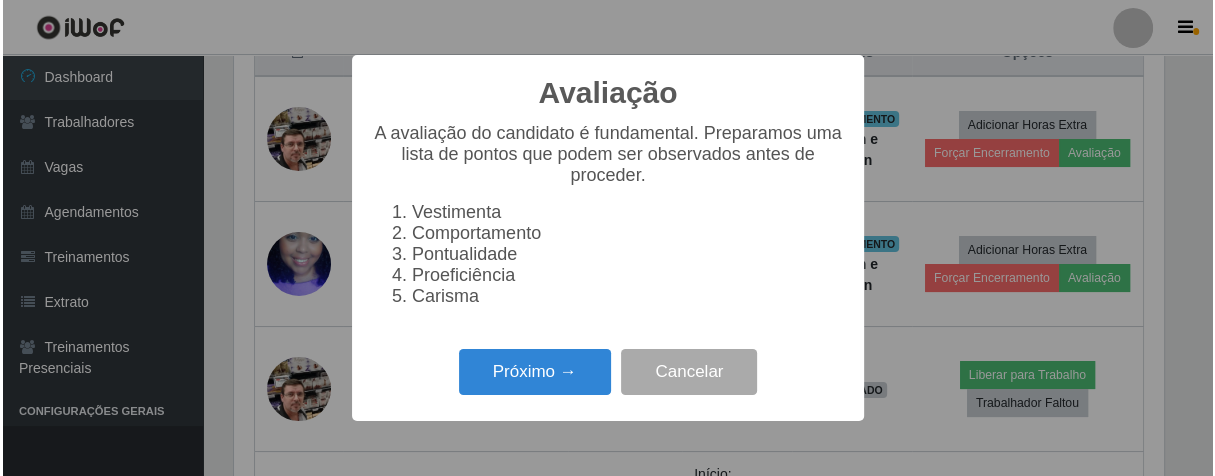 scroll, scrollTop: 999584, scrollLeft: 999064, axis: both 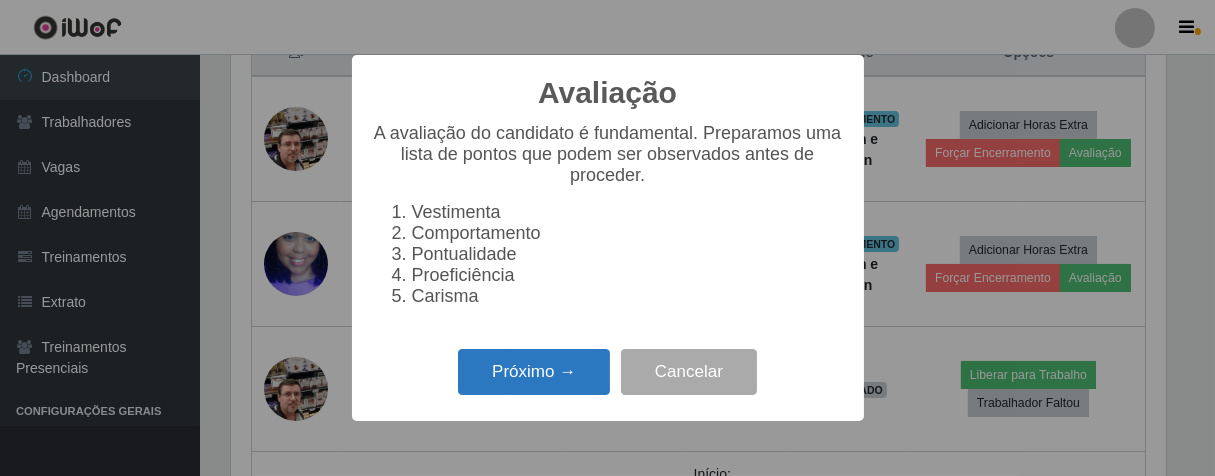 click on "Próximo →" at bounding box center (534, 372) 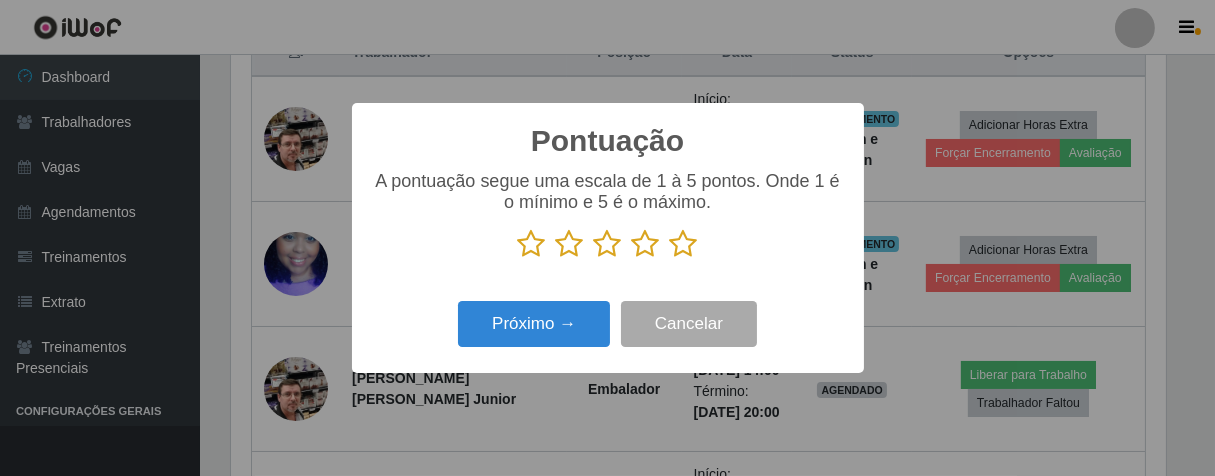 click at bounding box center [684, 244] 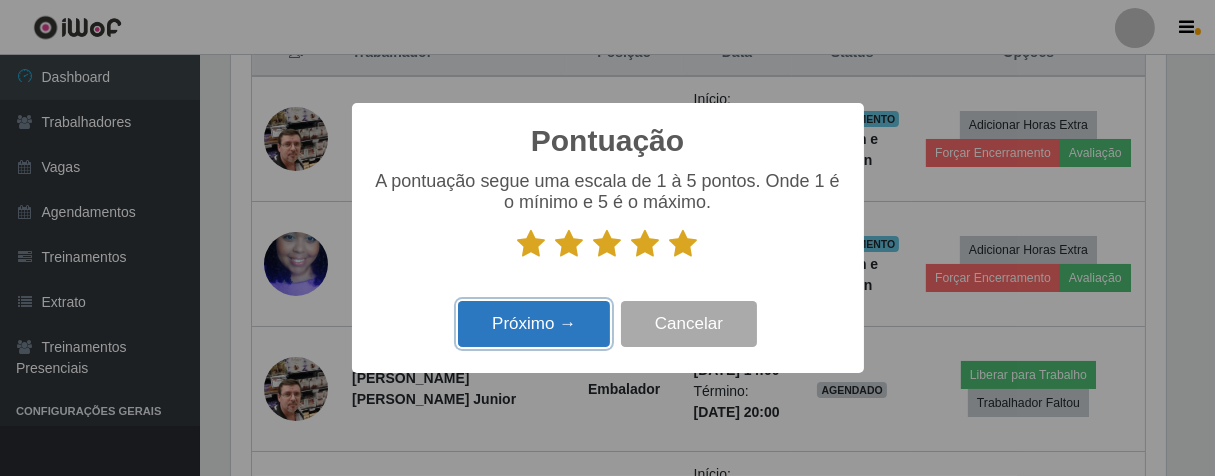 click on "Próximo →" at bounding box center (534, 324) 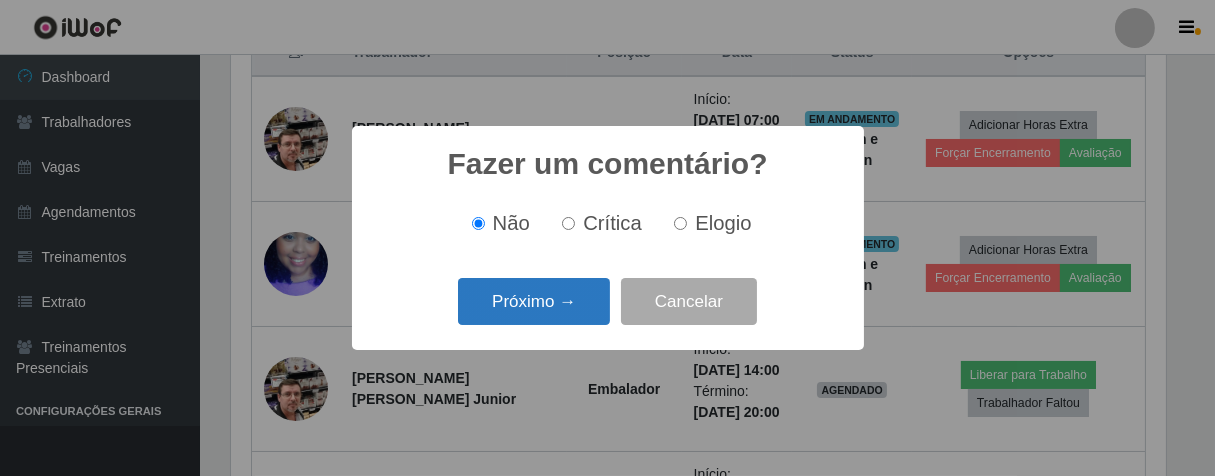 click on "Próximo →" at bounding box center (534, 301) 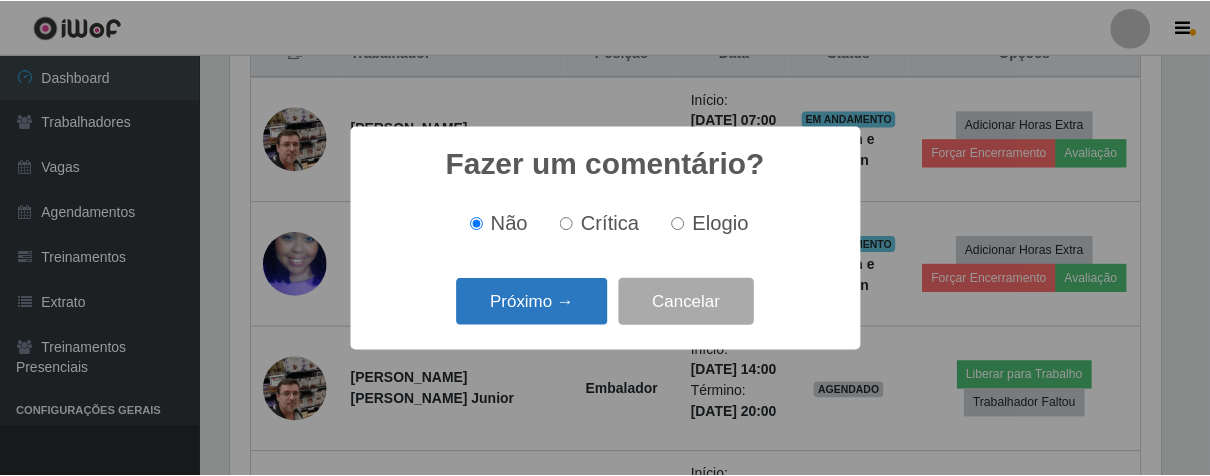 scroll, scrollTop: 999584, scrollLeft: 999064, axis: both 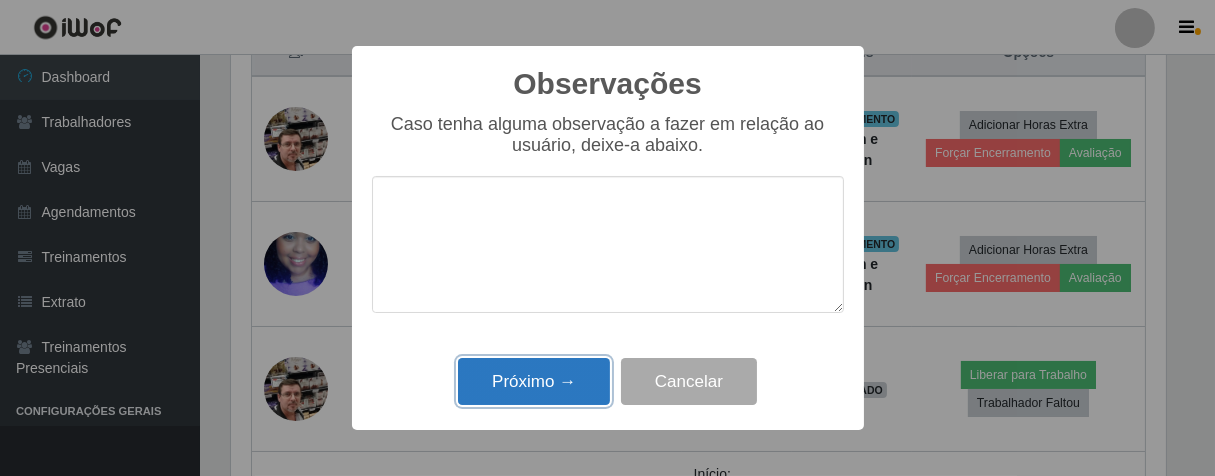 click on "Próximo →" at bounding box center [534, 381] 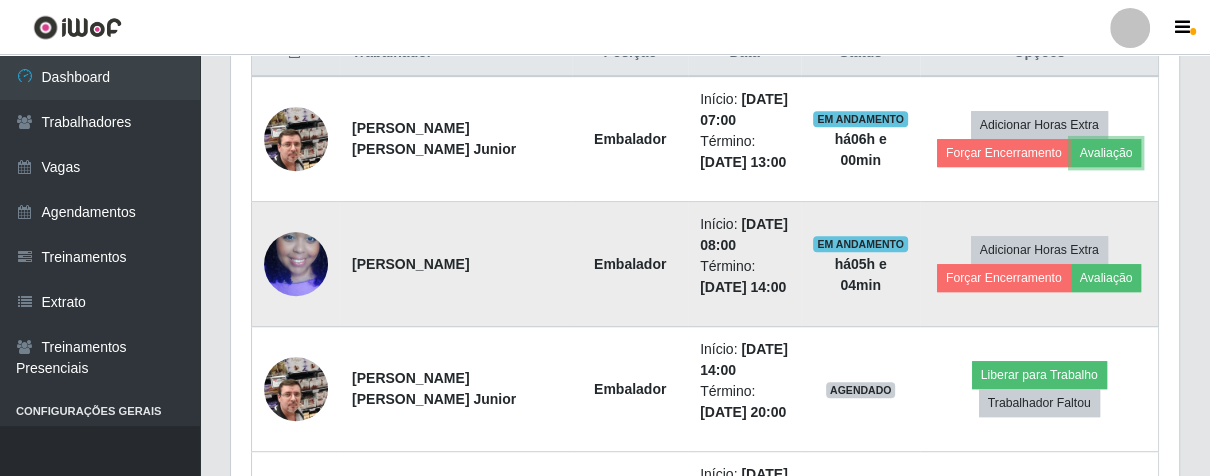 scroll, scrollTop: 999584, scrollLeft: 999051, axis: both 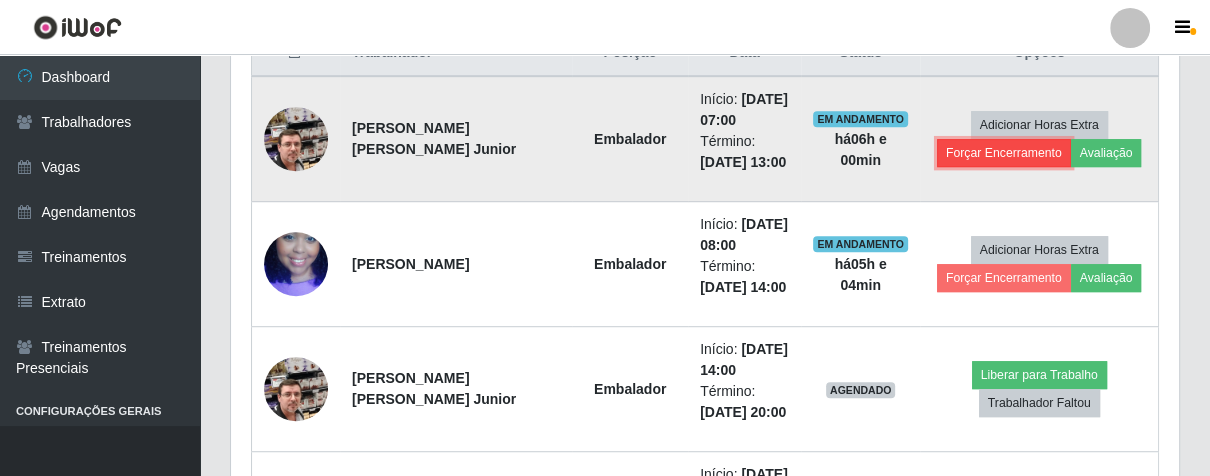 click on "Forçar Encerramento" at bounding box center (1004, 153) 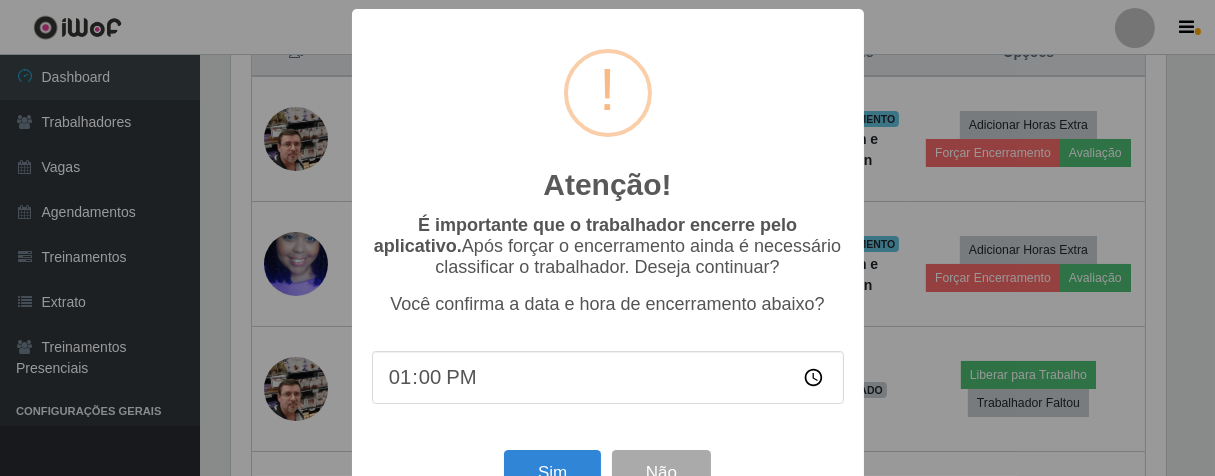 scroll, scrollTop: 999584, scrollLeft: 999064, axis: both 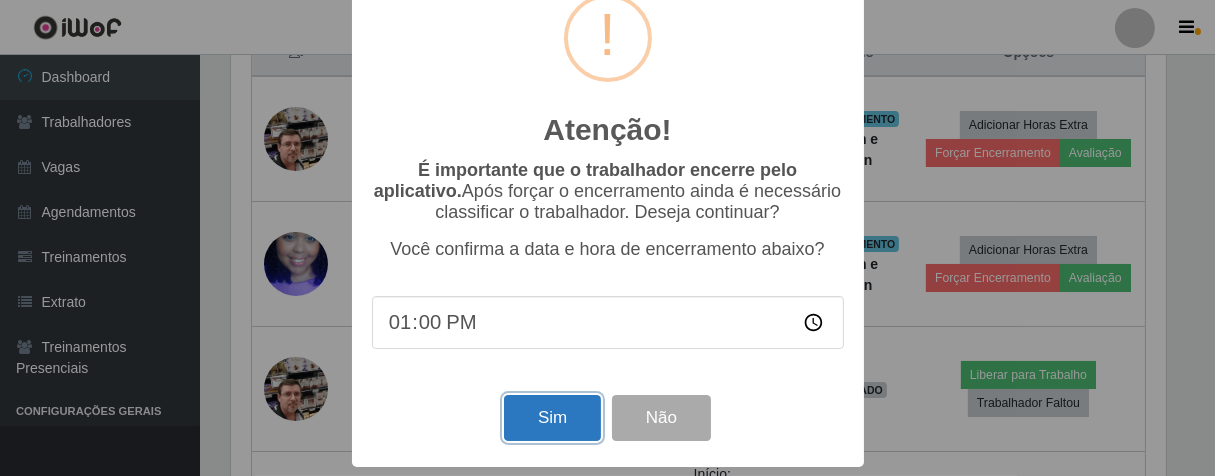 click on "Sim" at bounding box center (552, 418) 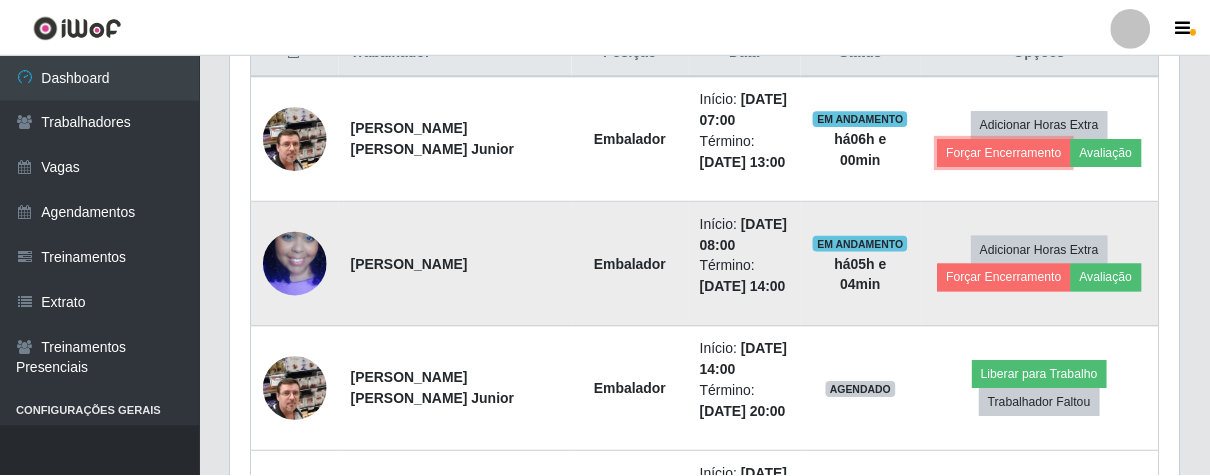 scroll, scrollTop: 999584, scrollLeft: 999051, axis: both 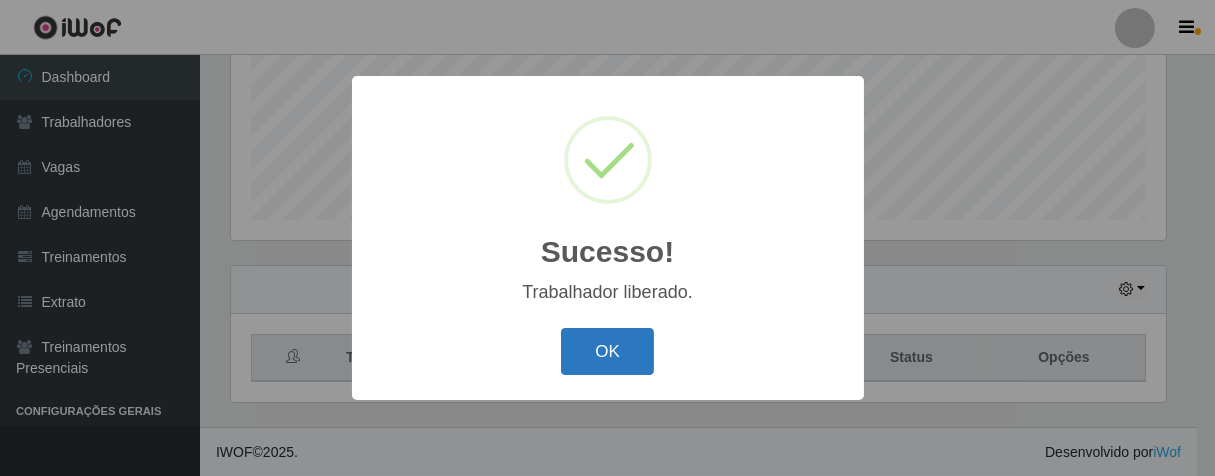 click on "OK" at bounding box center [607, 351] 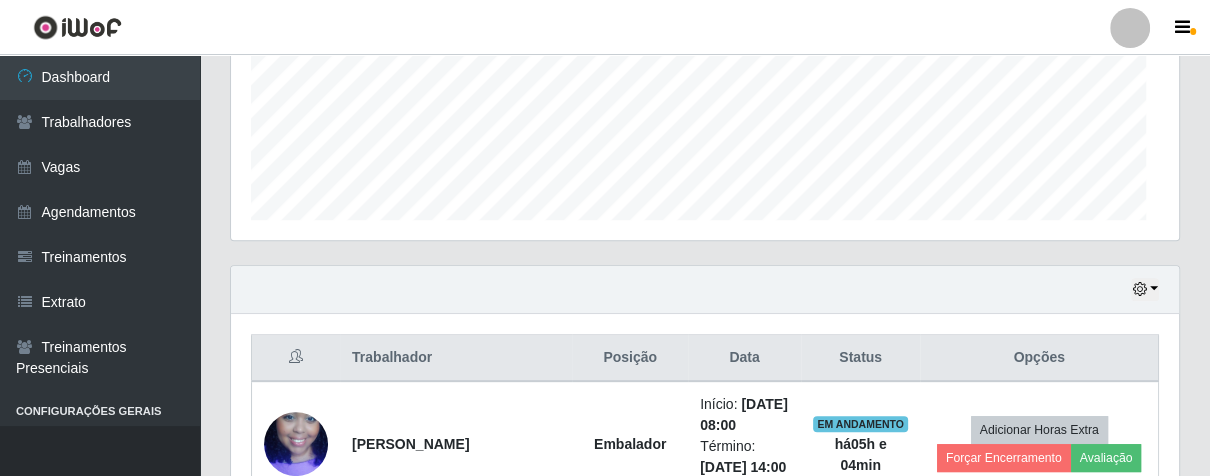 scroll, scrollTop: 999584, scrollLeft: 999051, axis: both 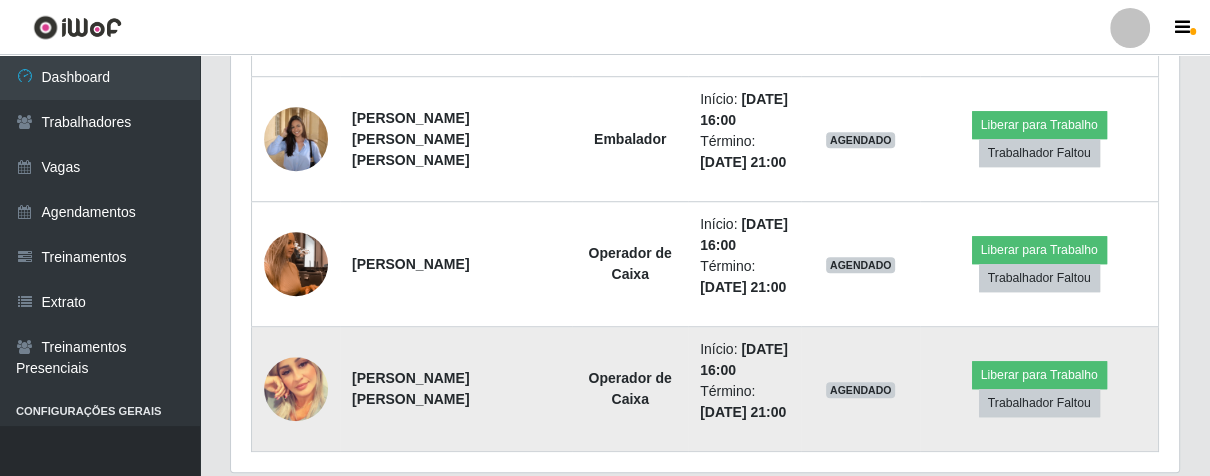 click at bounding box center (296, 389) 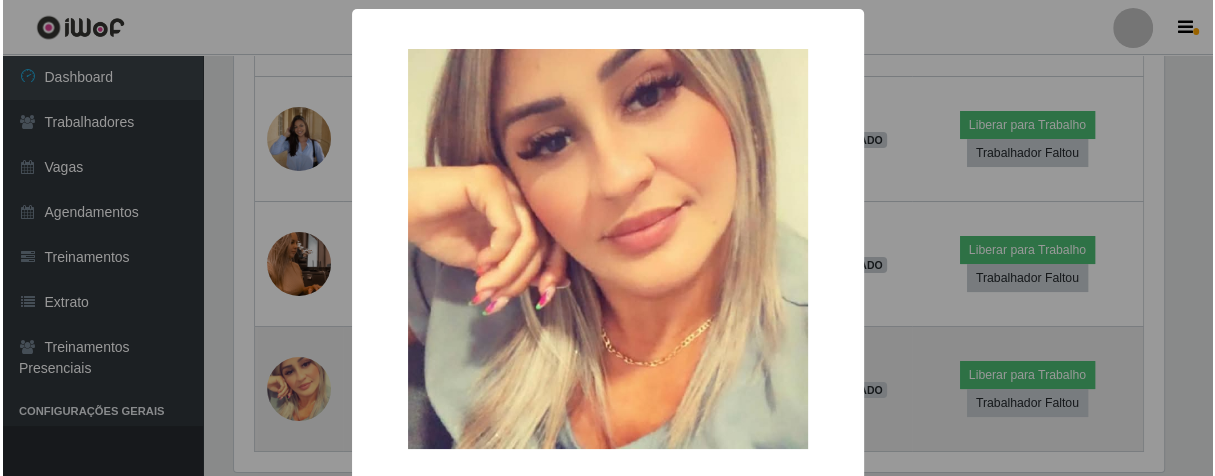 scroll, scrollTop: 999584, scrollLeft: 999064, axis: both 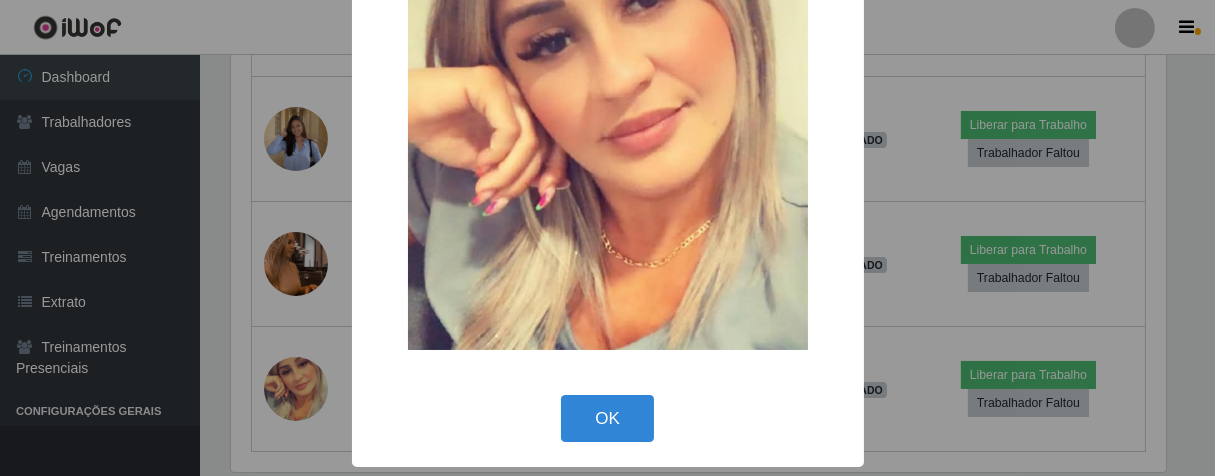 drag, startPoint x: 601, startPoint y: 412, endPoint x: 591, endPoint y: 348, distance: 64.77654 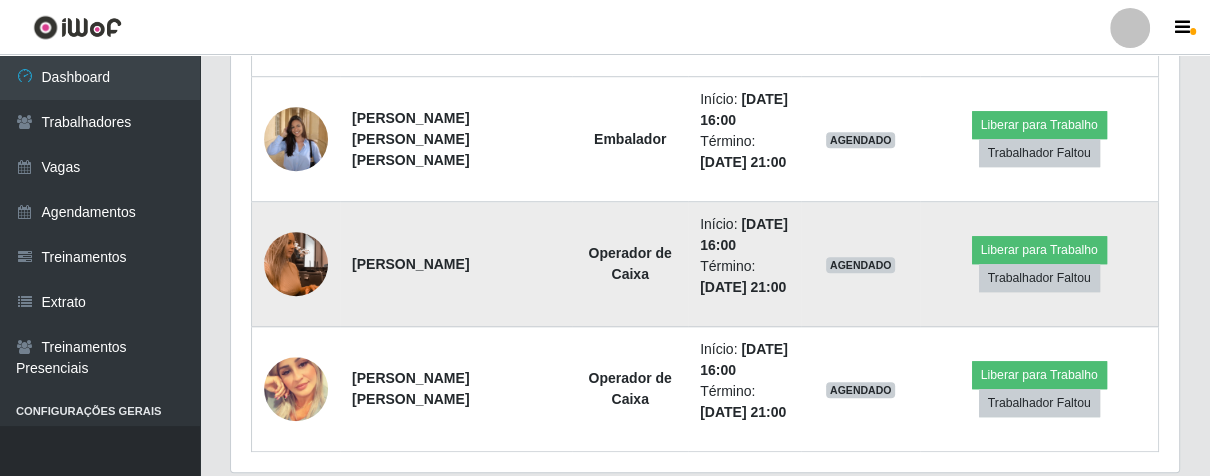 scroll, scrollTop: 999584, scrollLeft: 999051, axis: both 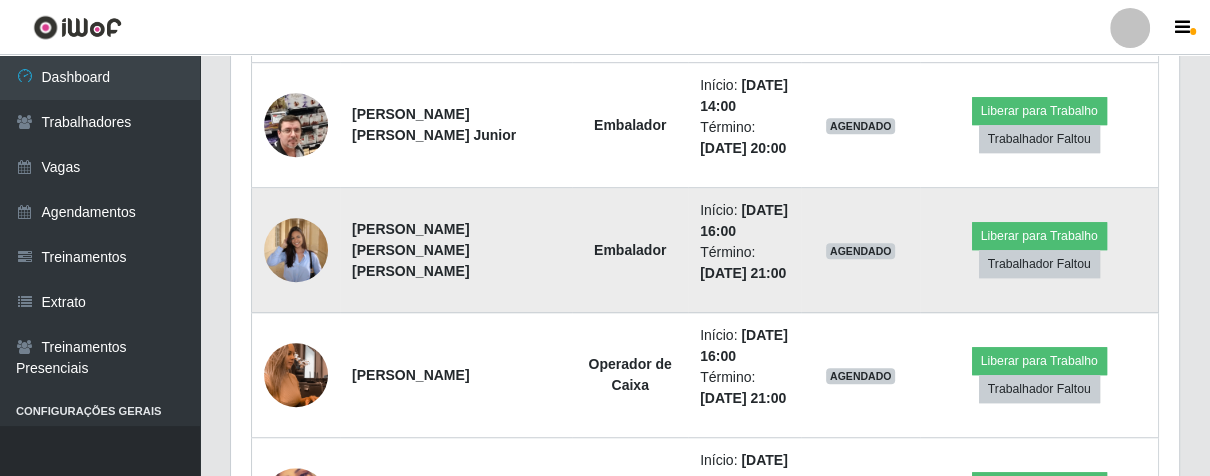 click at bounding box center (296, 249) 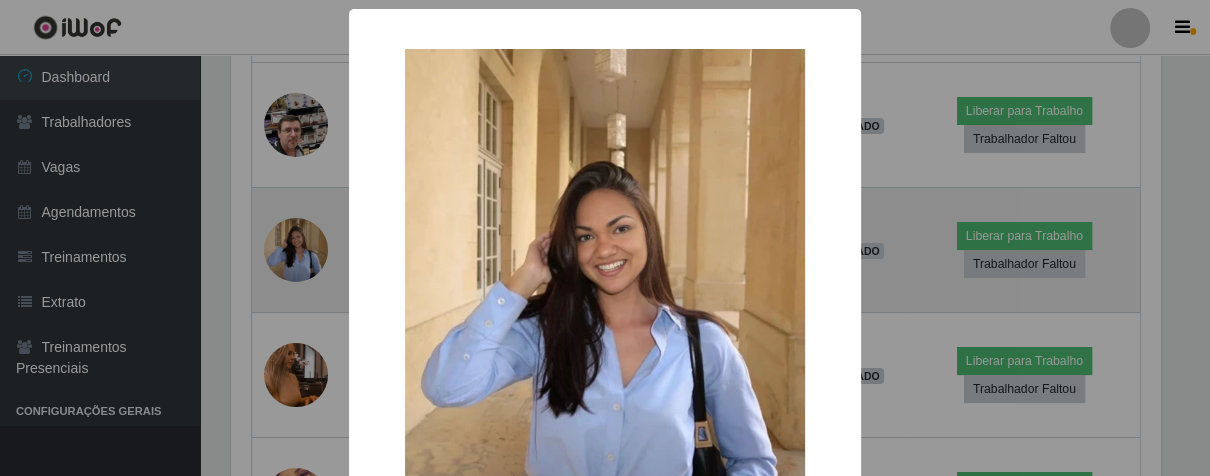 scroll, scrollTop: 999584, scrollLeft: 999064, axis: both 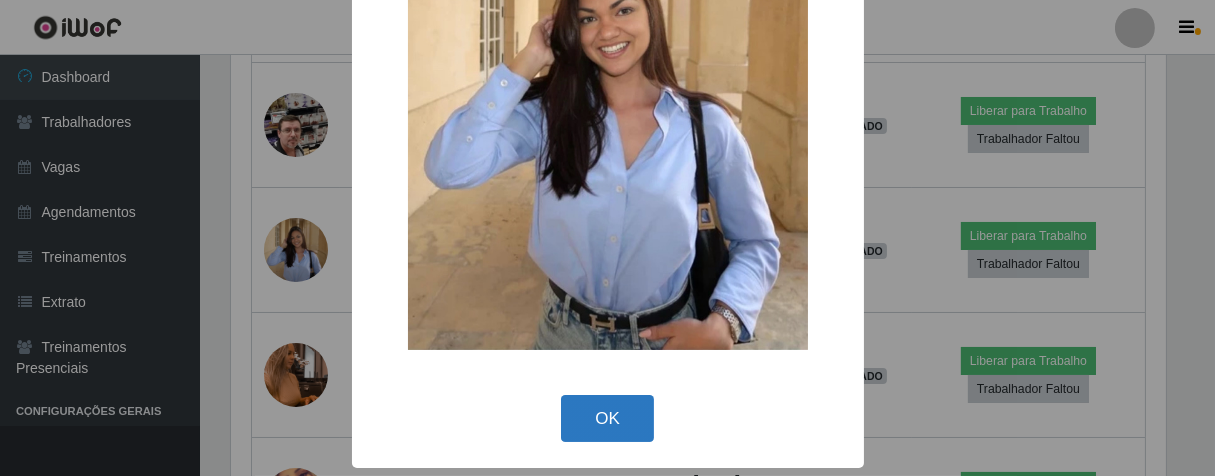 click on "OK" at bounding box center (607, 418) 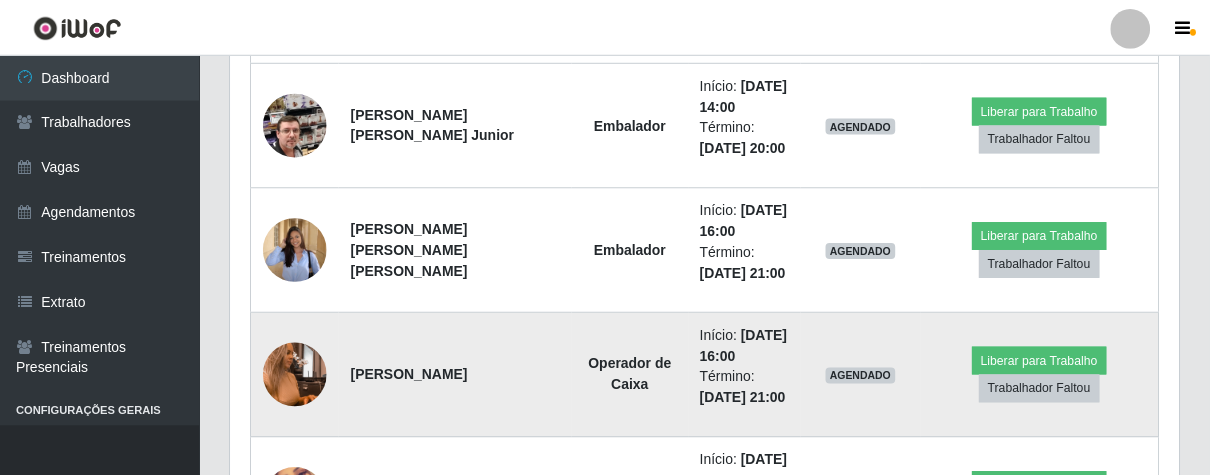 scroll, scrollTop: 999584, scrollLeft: 999051, axis: both 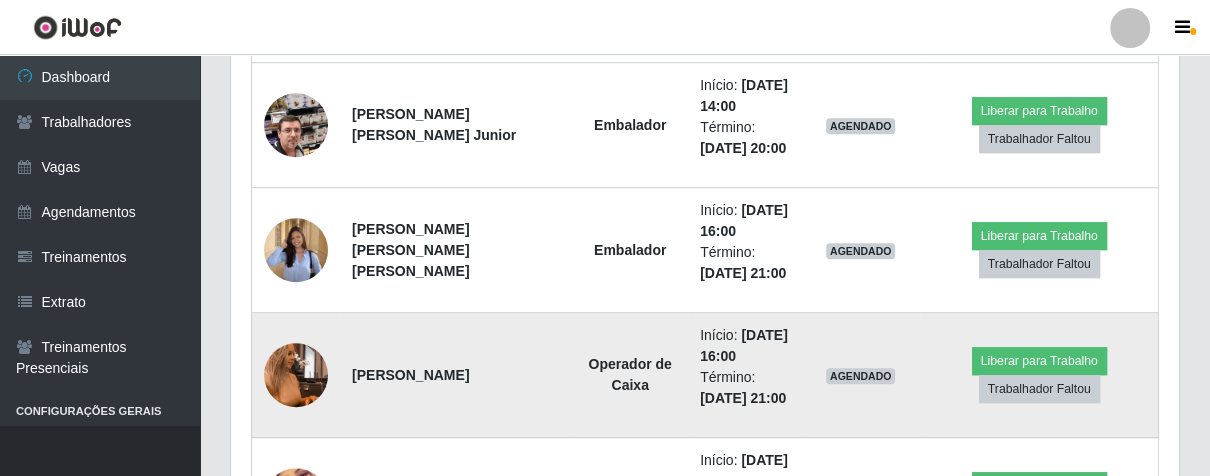click at bounding box center [296, 375] 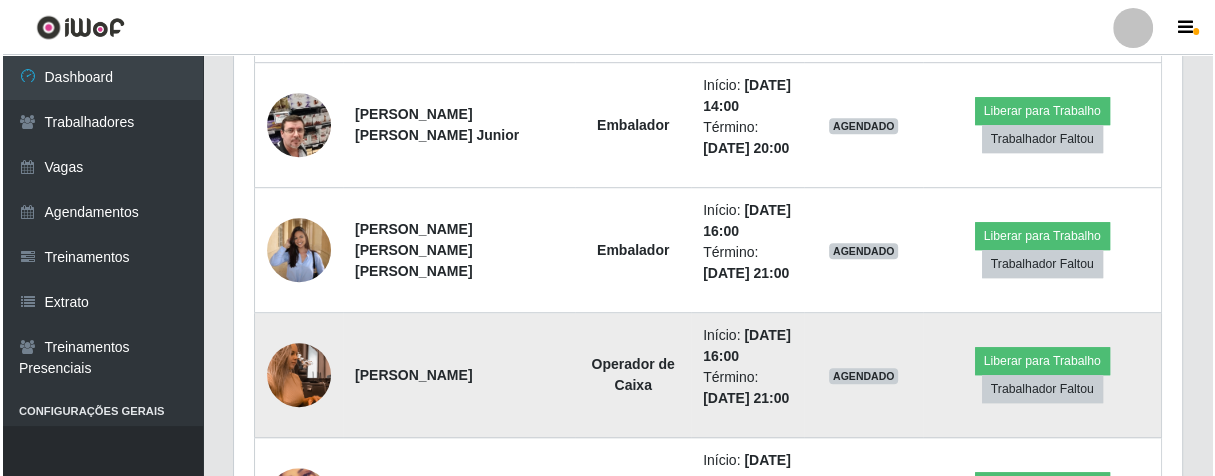 scroll, scrollTop: 414, scrollLeft: 936, axis: both 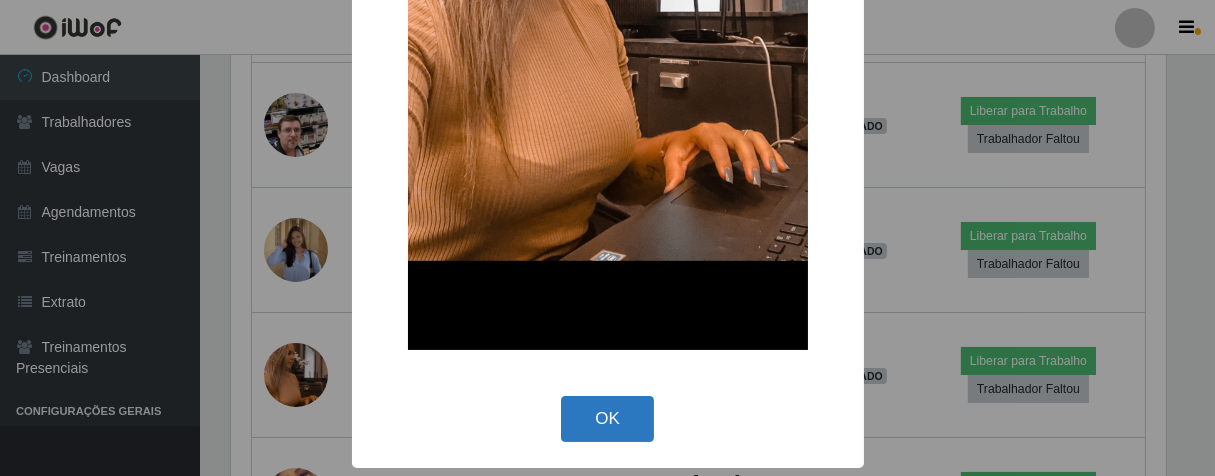 click on "OK" at bounding box center (607, 419) 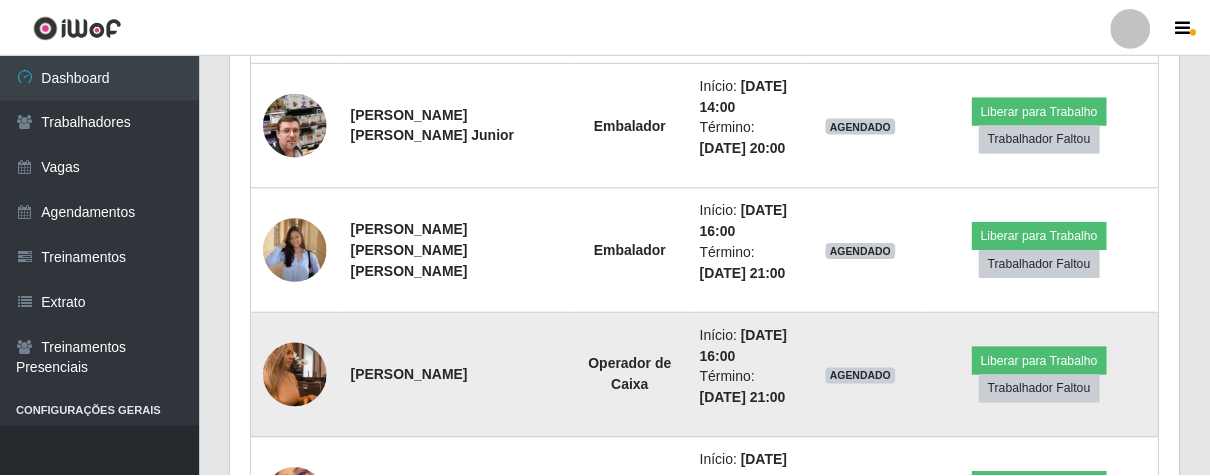 scroll, scrollTop: 999584, scrollLeft: 999051, axis: both 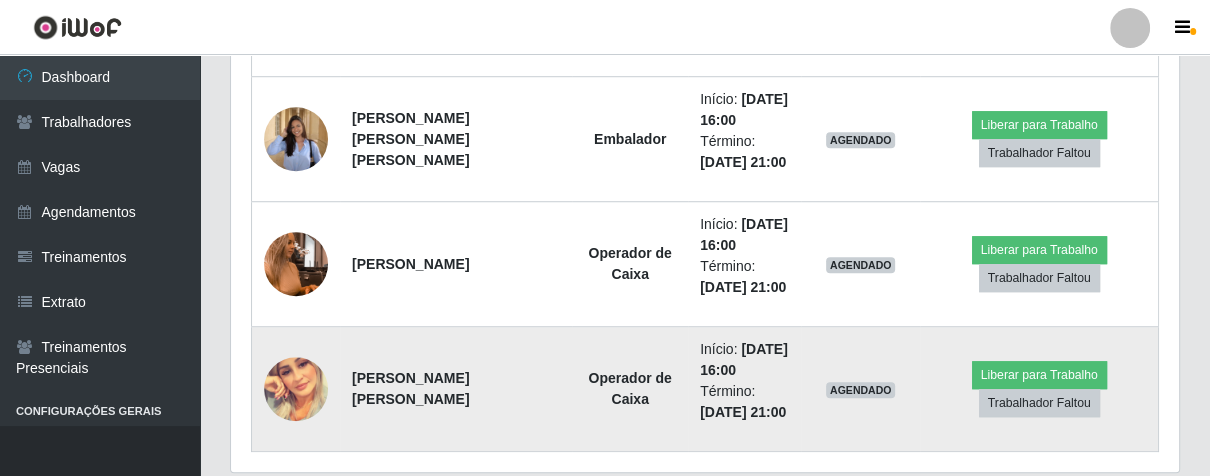 click at bounding box center [296, 389] 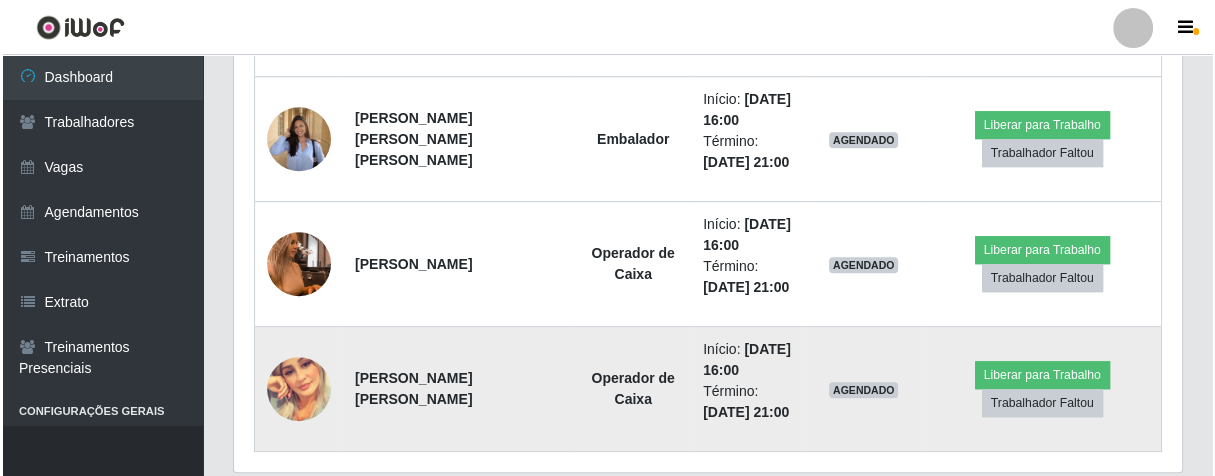 scroll, scrollTop: 414, scrollLeft: 936, axis: both 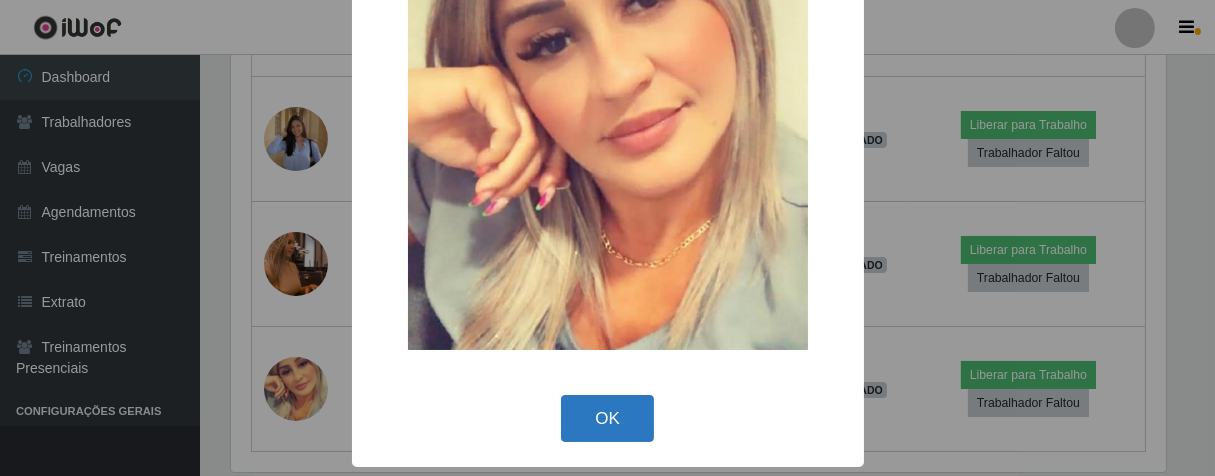 click on "OK" at bounding box center [607, 418] 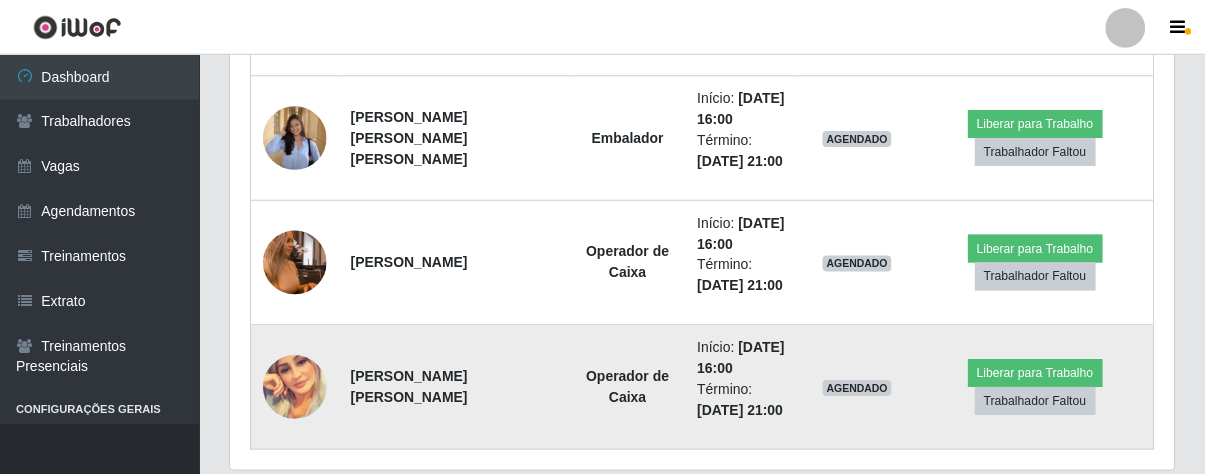 scroll, scrollTop: 999584, scrollLeft: 999051, axis: both 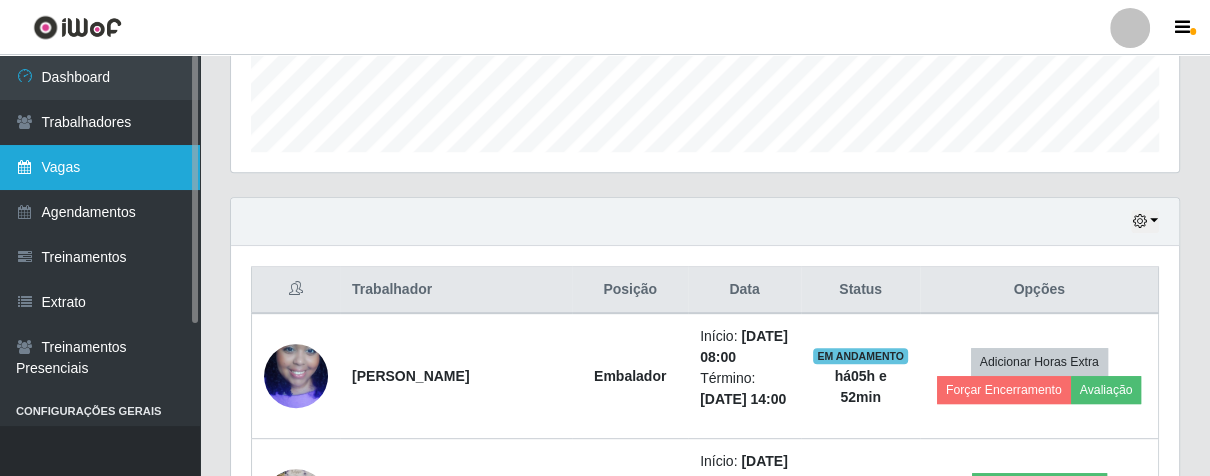 click on "Vagas" at bounding box center (100, 167) 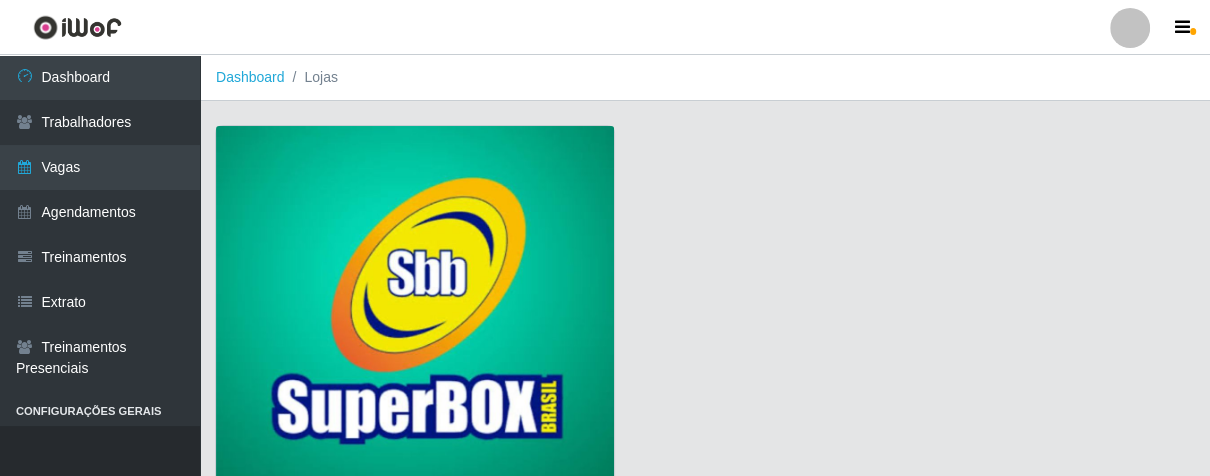 scroll, scrollTop: 152, scrollLeft: 0, axis: vertical 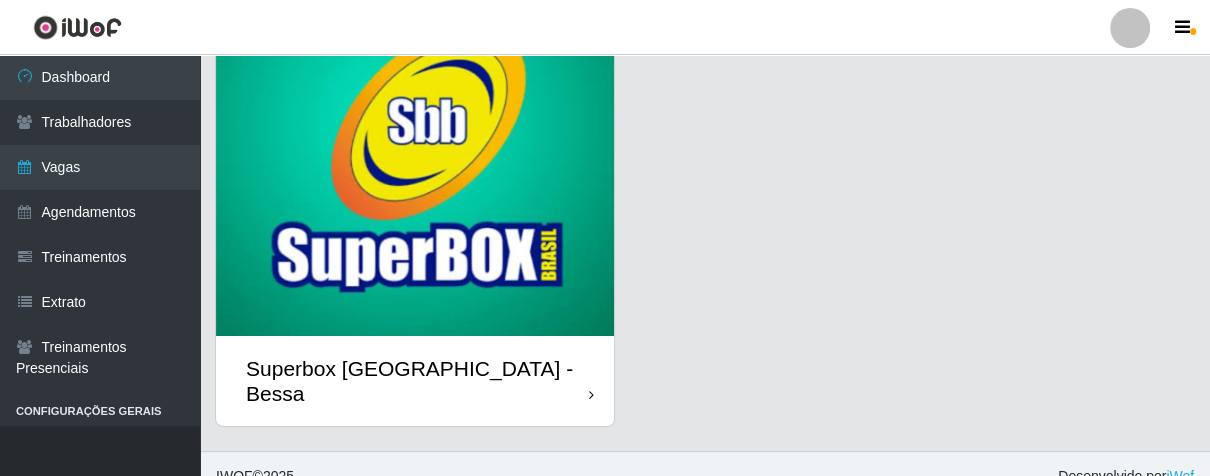 click on "Superbox [GEOGRAPHIC_DATA] - Bessa" at bounding box center [415, 381] 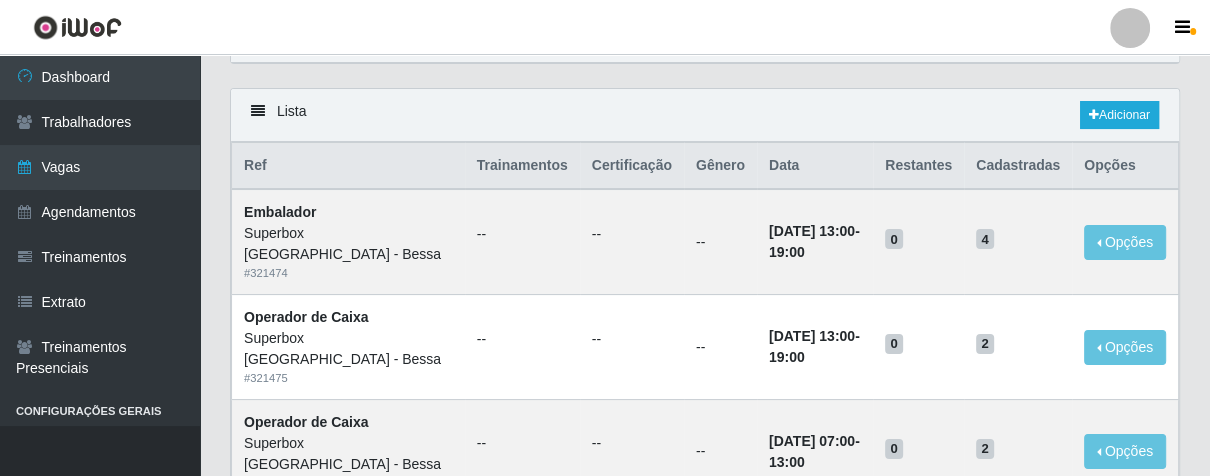 scroll, scrollTop: 0, scrollLeft: 0, axis: both 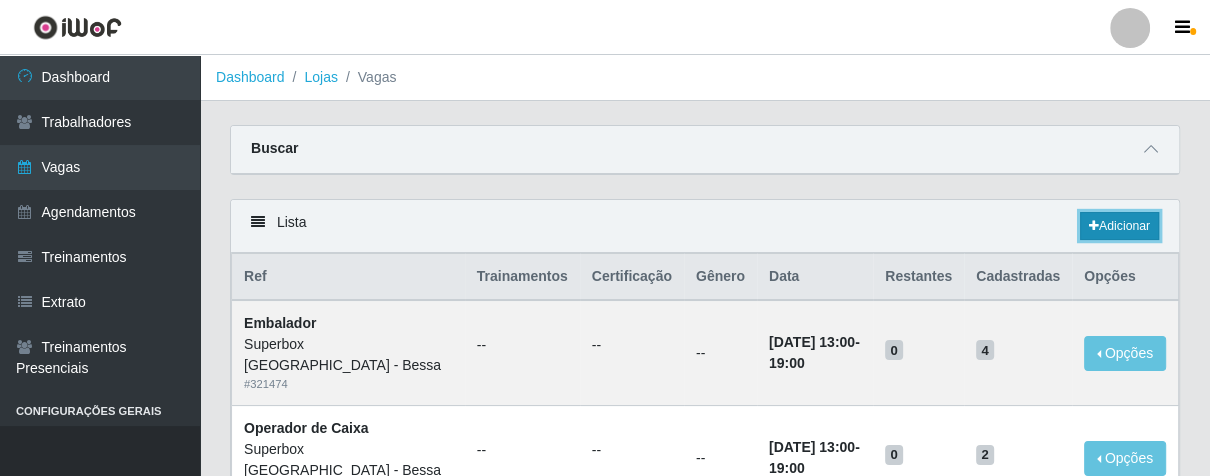 click at bounding box center (1094, 226) 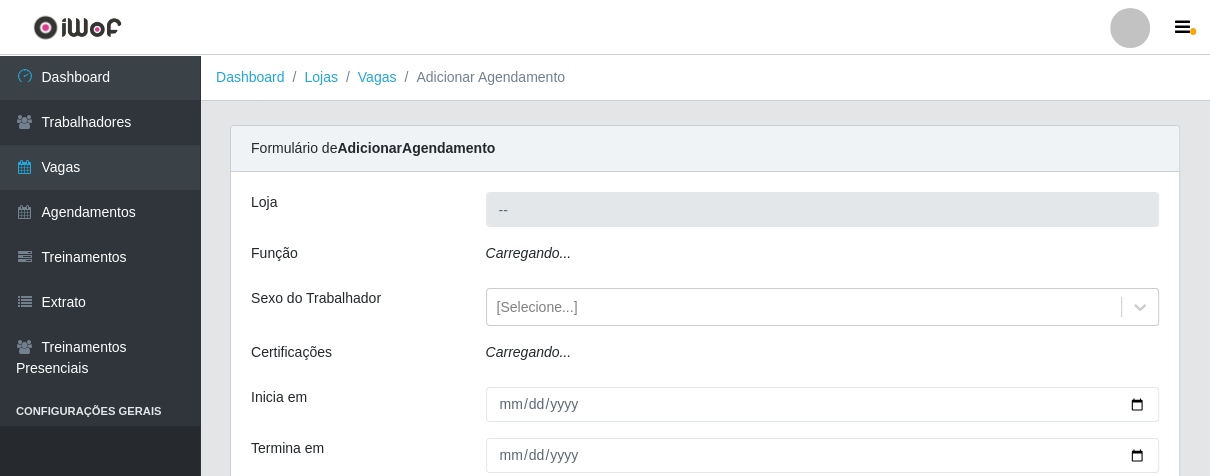 type on "Superbox [GEOGRAPHIC_DATA] - Bessa" 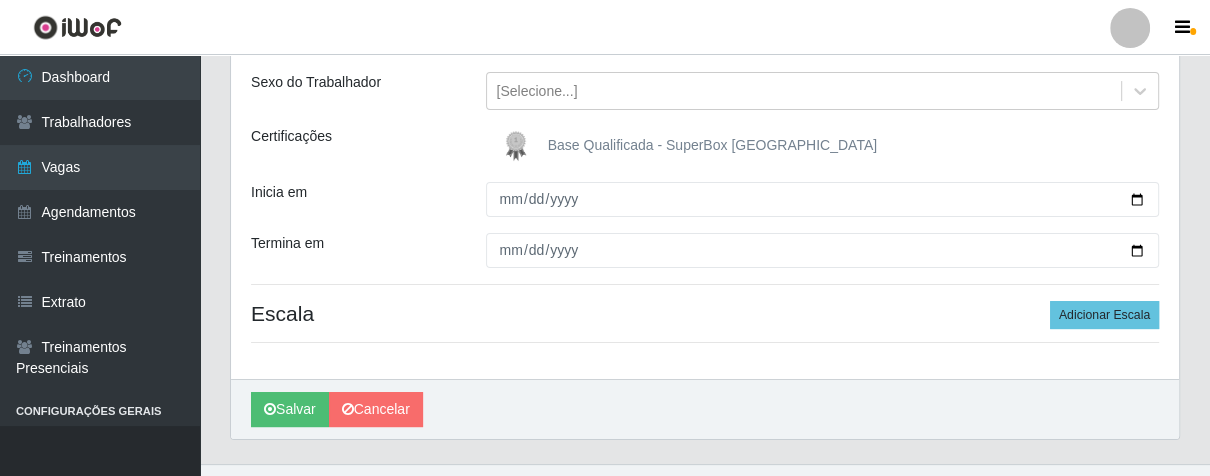 scroll, scrollTop: 111, scrollLeft: 0, axis: vertical 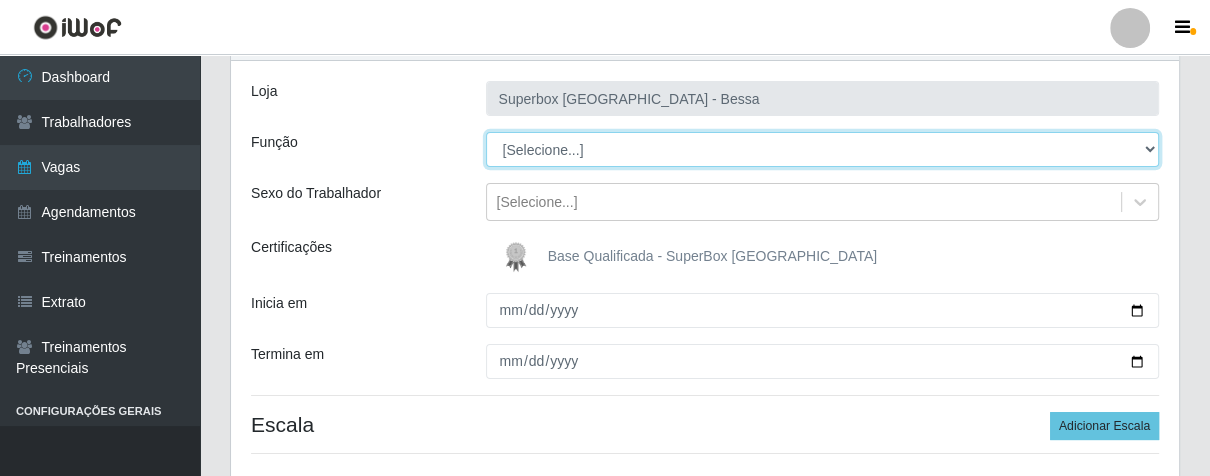 click on "[Selecione...] ASG ASG + ASG ++ Embalador Embalador + Embalador ++ Operador de Caixa Operador de Caixa + Operador de Caixa ++ Repositor  Repositor + Repositor ++" at bounding box center (823, 149) 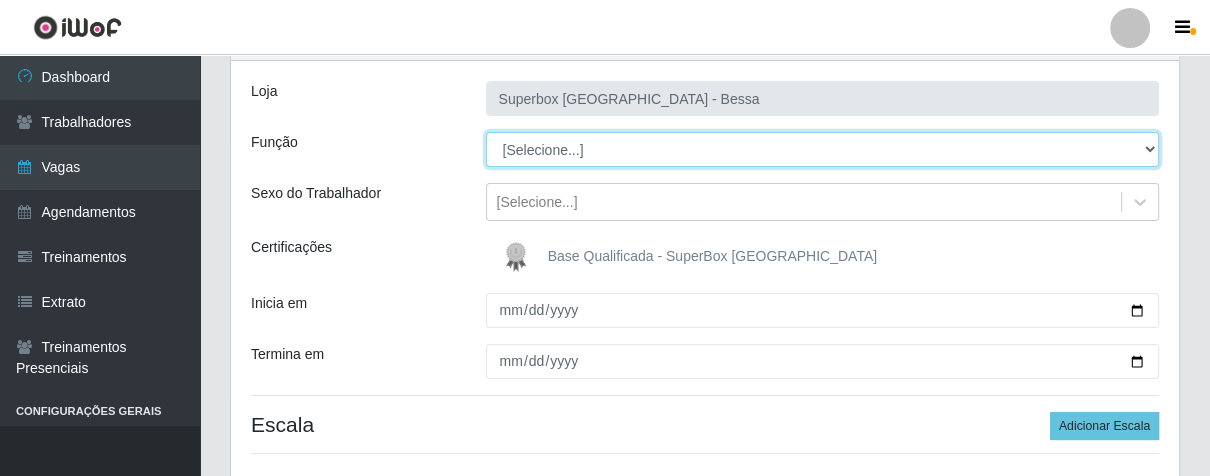 select on "22" 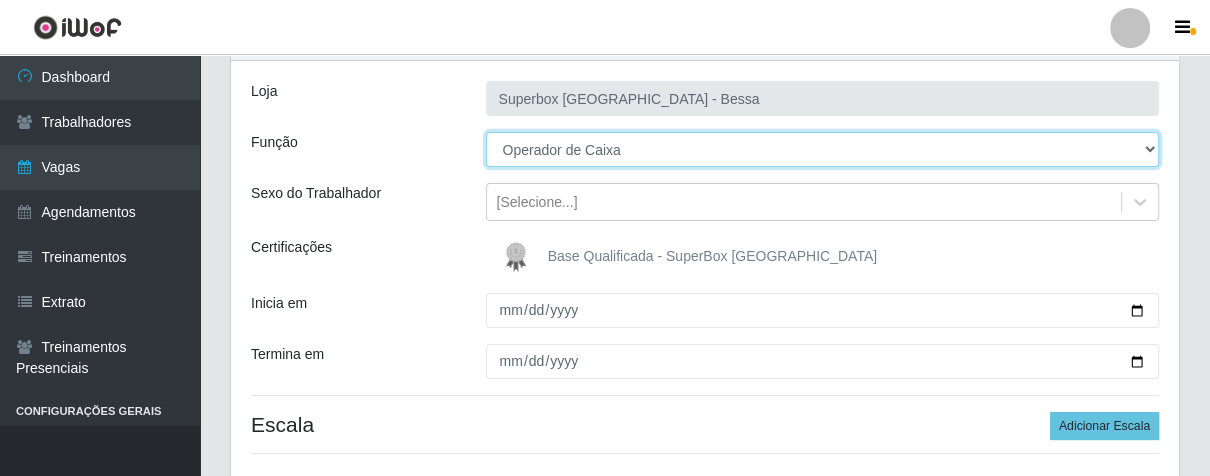click on "[Selecione...] ASG ASG + ASG ++ Embalador Embalador + Embalador ++ Operador de Caixa Operador de Caixa + Operador de Caixa ++ Repositor  Repositor + Repositor ++" at bounding box center (823, 149) 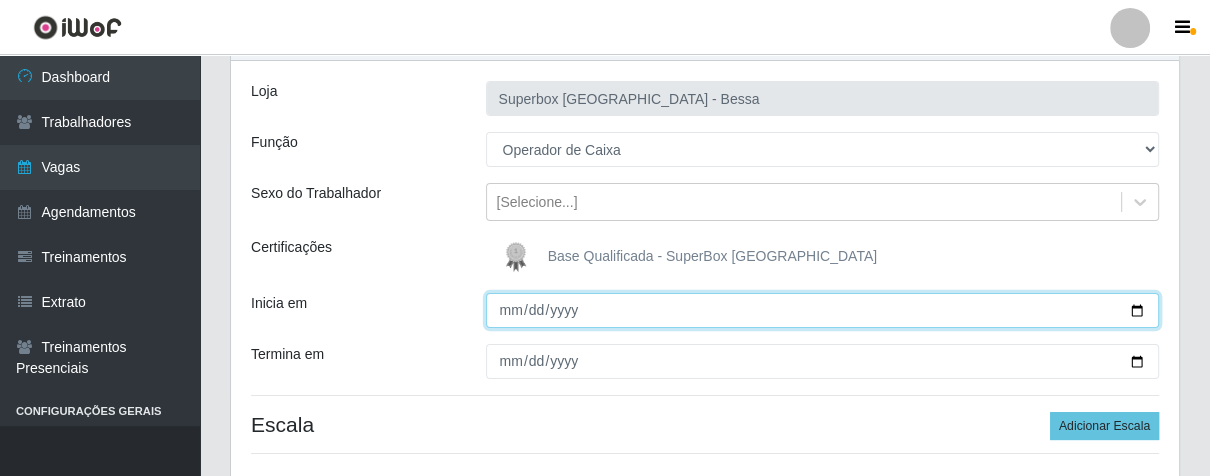 click on "Inicia em" at bounding box center [823, 310] 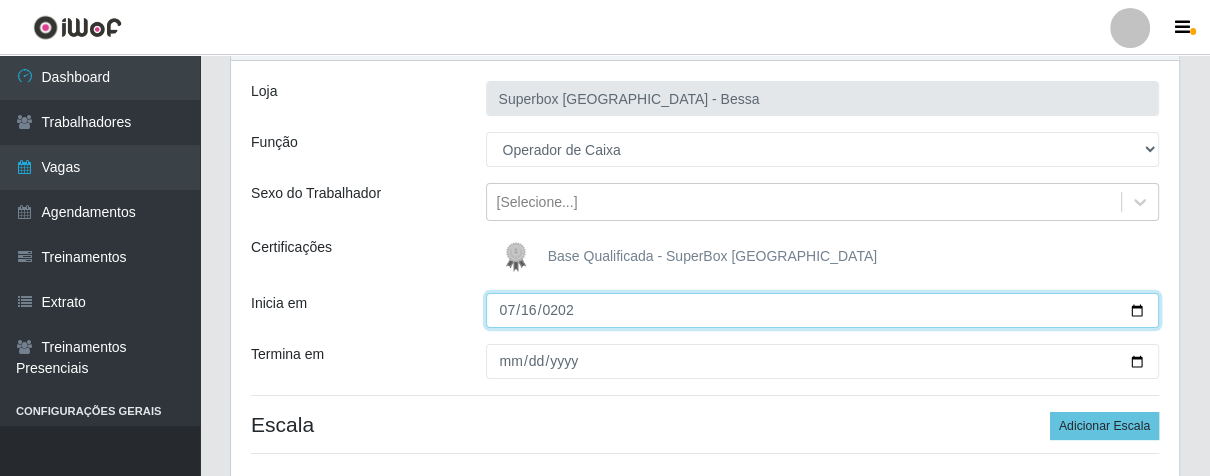 type on "[DATE]" 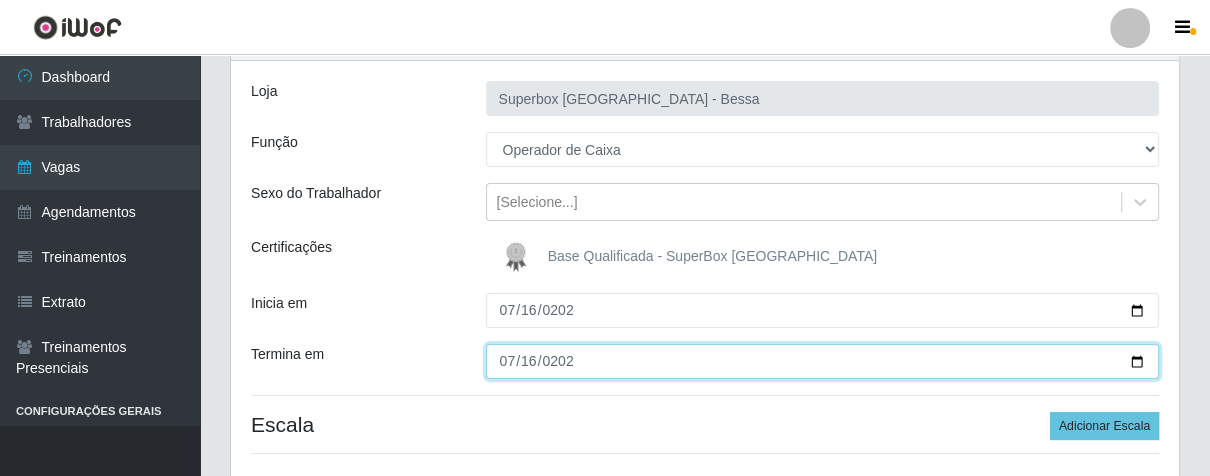 type on "[DATE]" 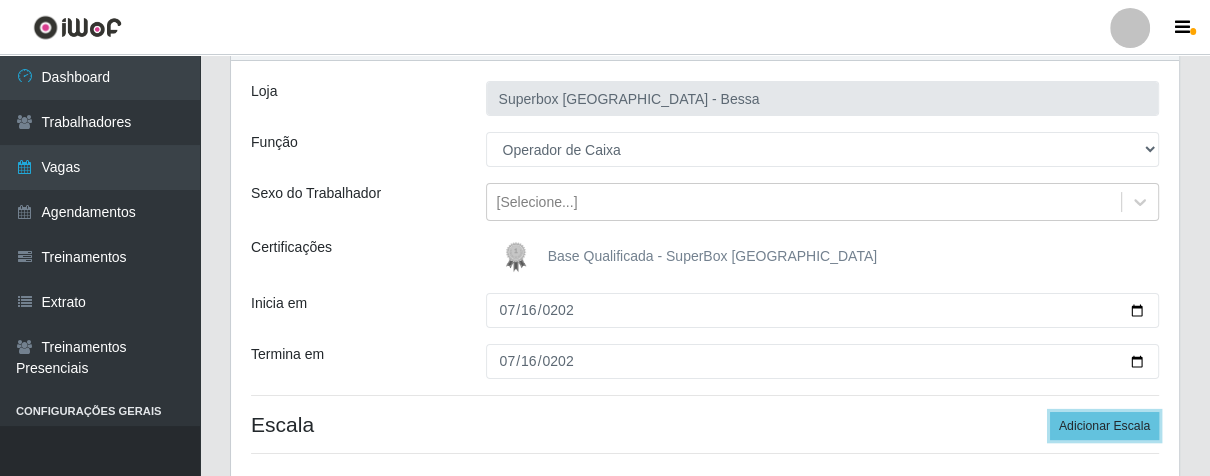 drag, startPoint x: 1097, startPoint y: 431, endPoint x: 1007, endPoint y: 419, distance: 90.79648 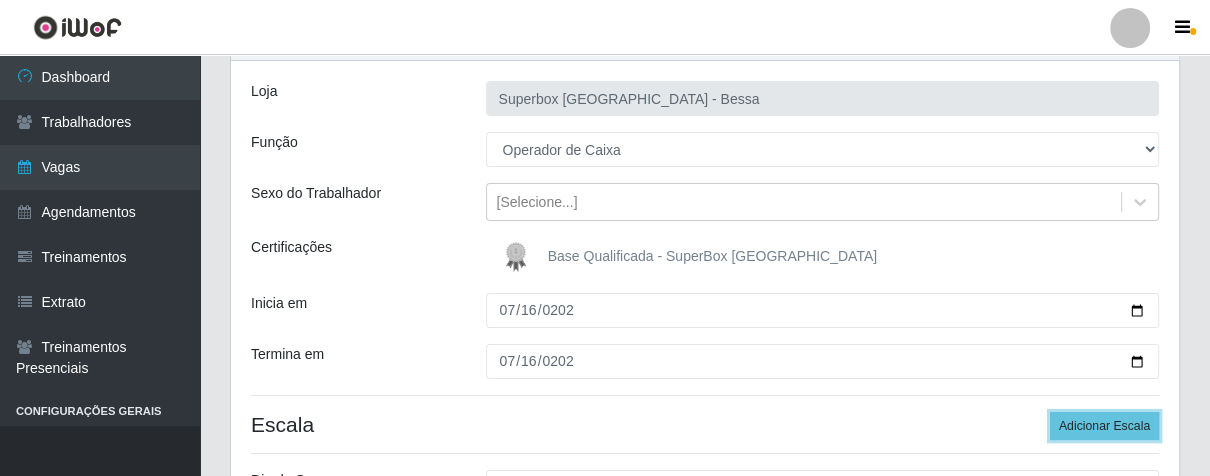 scroll, scrollTop: 333, scrollLeft: 0, axis: vertical 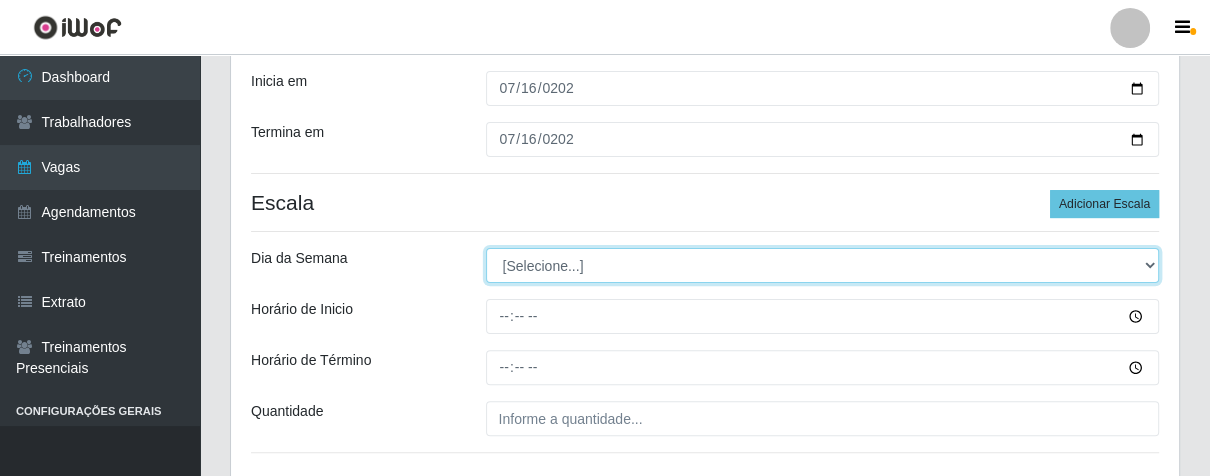 click on "[Selecione...] Segunda Terça Quarta Quinta Sexta Sábado Domingo" at bounding box center [823, 265] 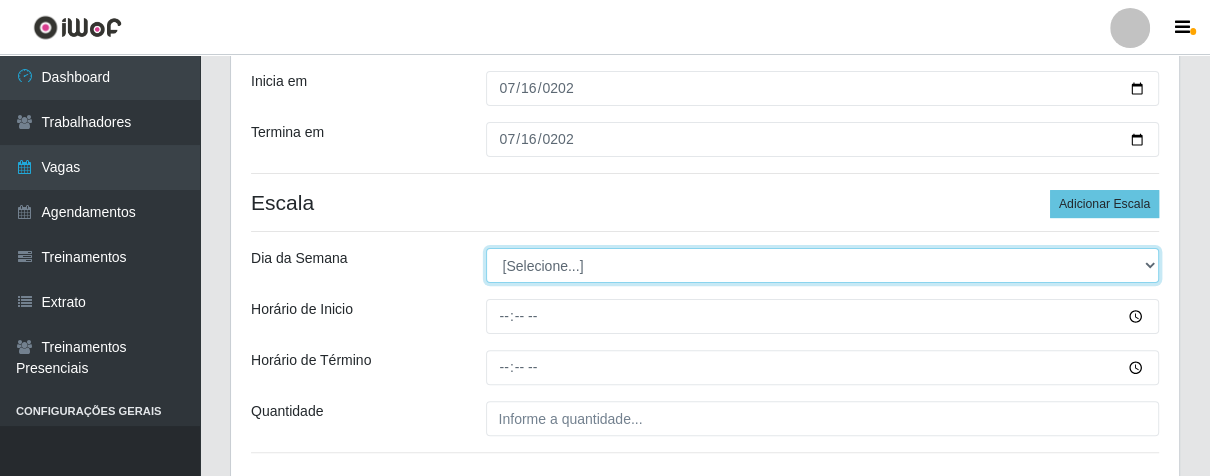 select on "3" 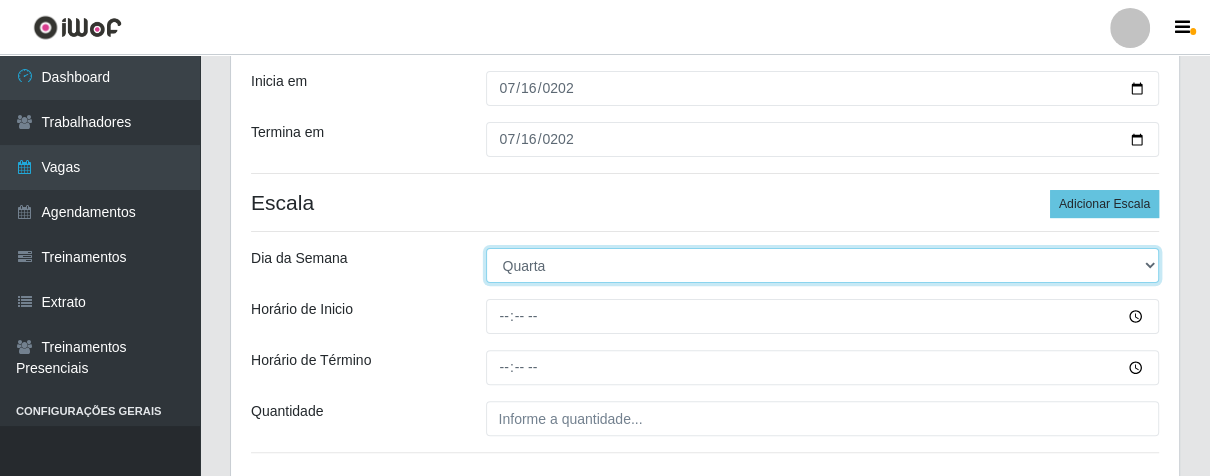 click on "[Selecione...] Segunda Terça Quarta Quinta Sexta Sábado Domingo" at bounding box center [823, 265] 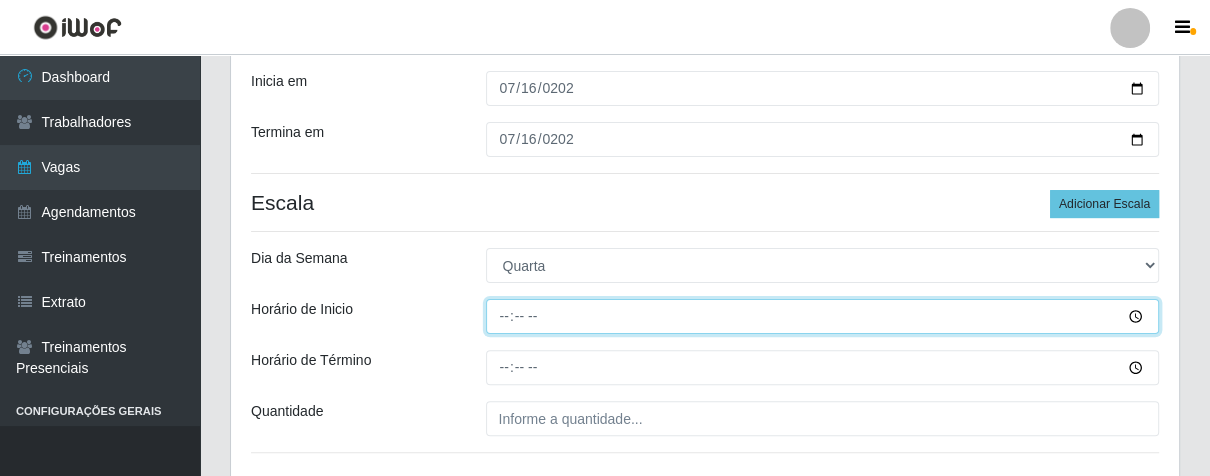click on "Horário de Inicio" at bounding box center (823, 316) 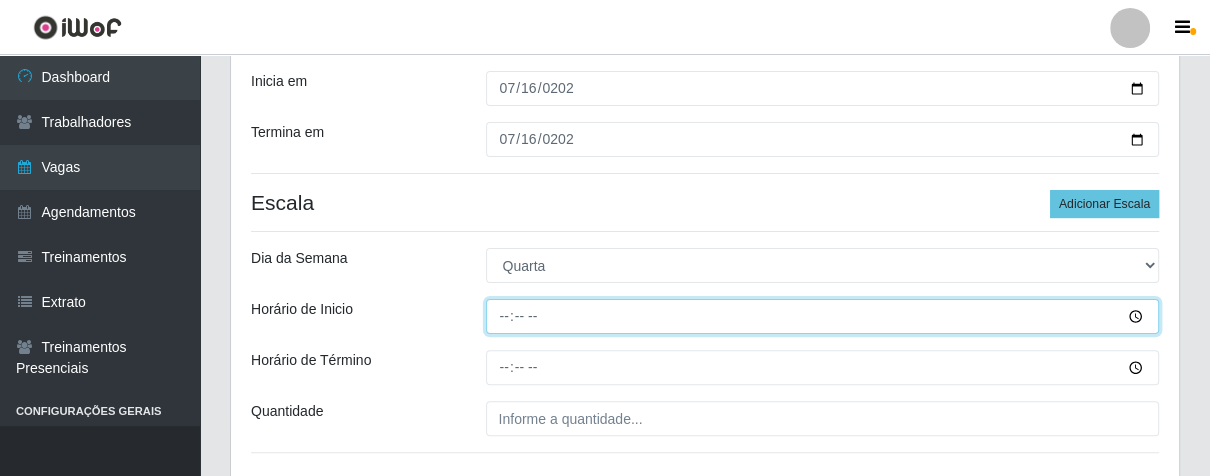 type on "07:00" 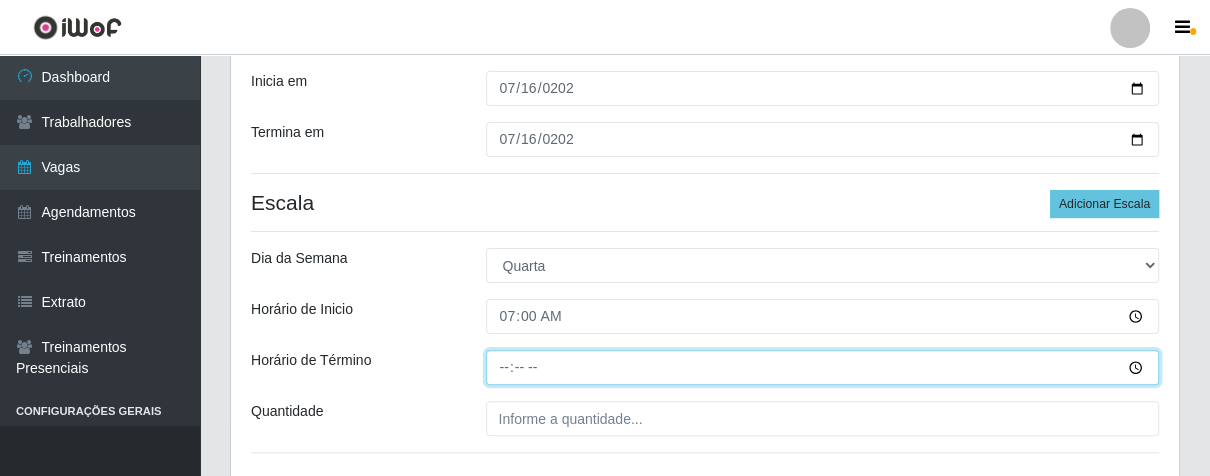 type on "13:00" 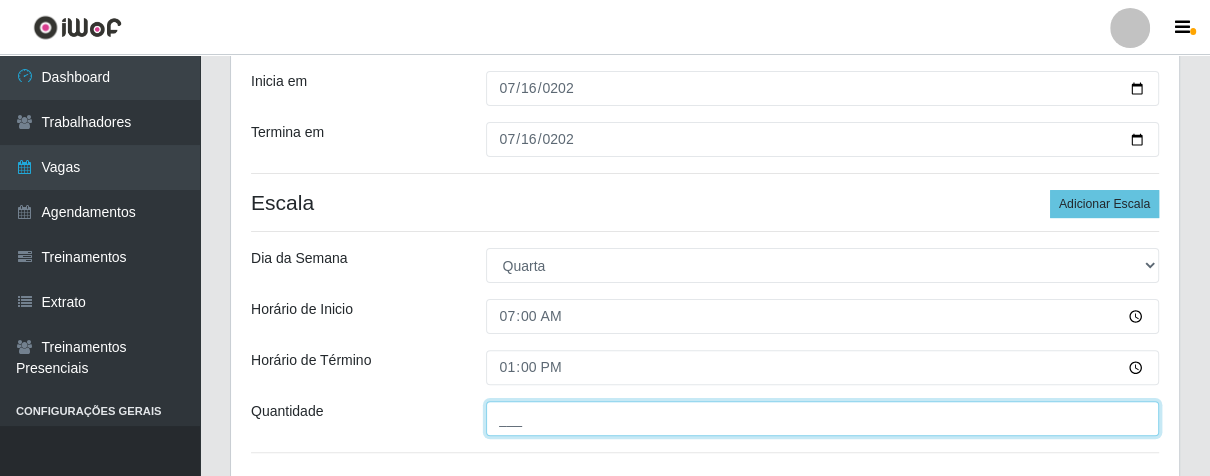 click on "___" at bounding box center [823, 418] 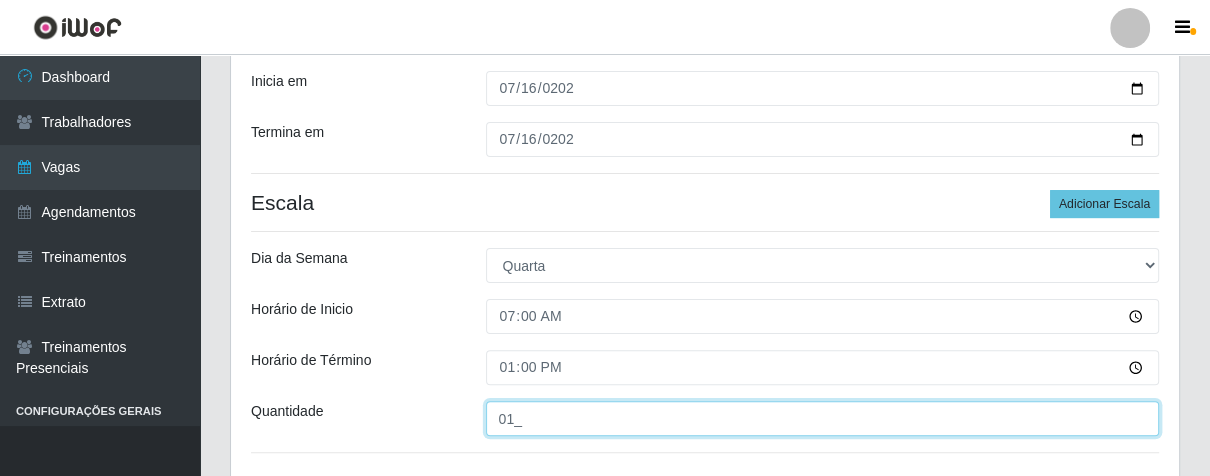 scroll, scrollTop: 480, scrollLeft: 0, axis: vertical 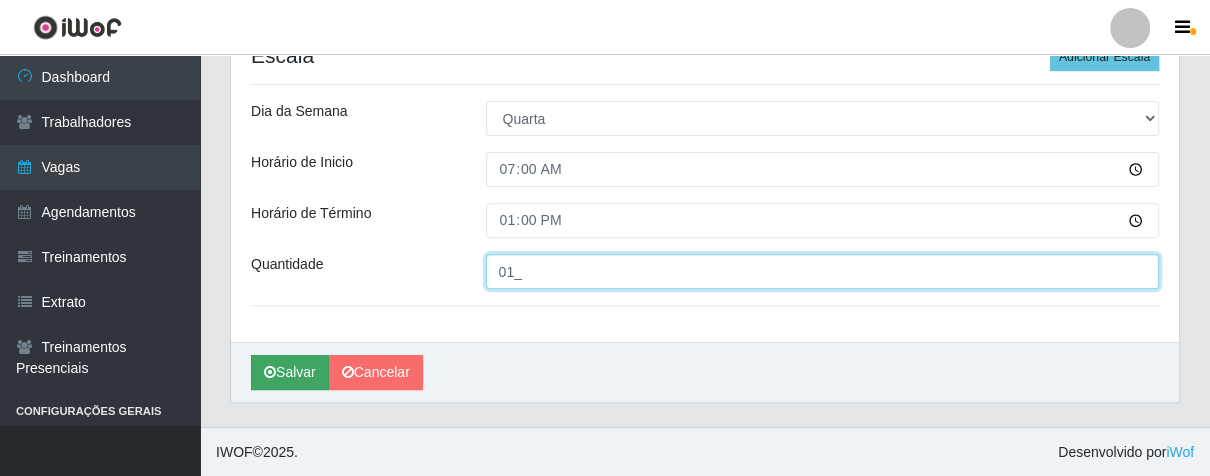 type on "01_" 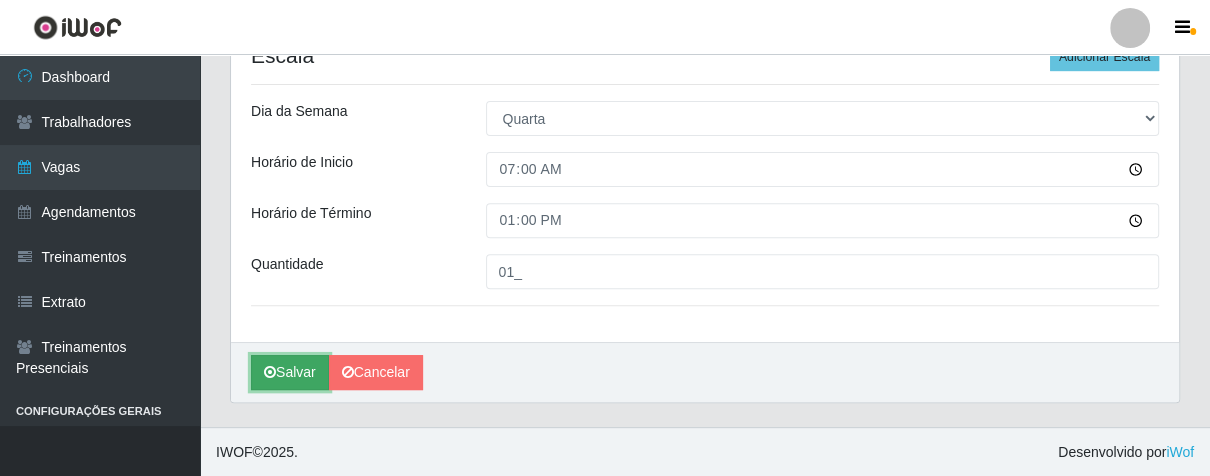 click on "Salvar" at bounding box center (290, 372) 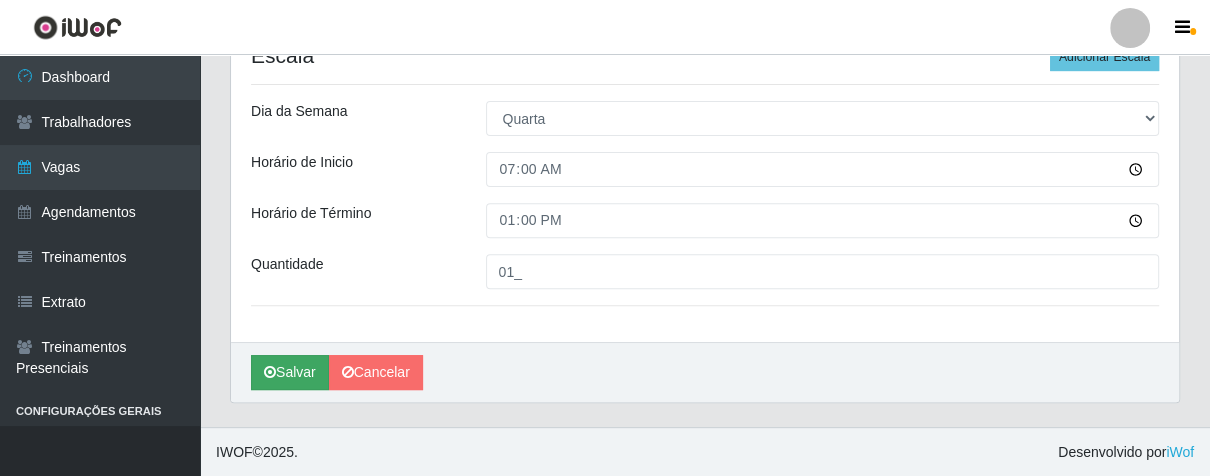 scroll, scrollTop: 0, scrollLeft: 0, axis: both 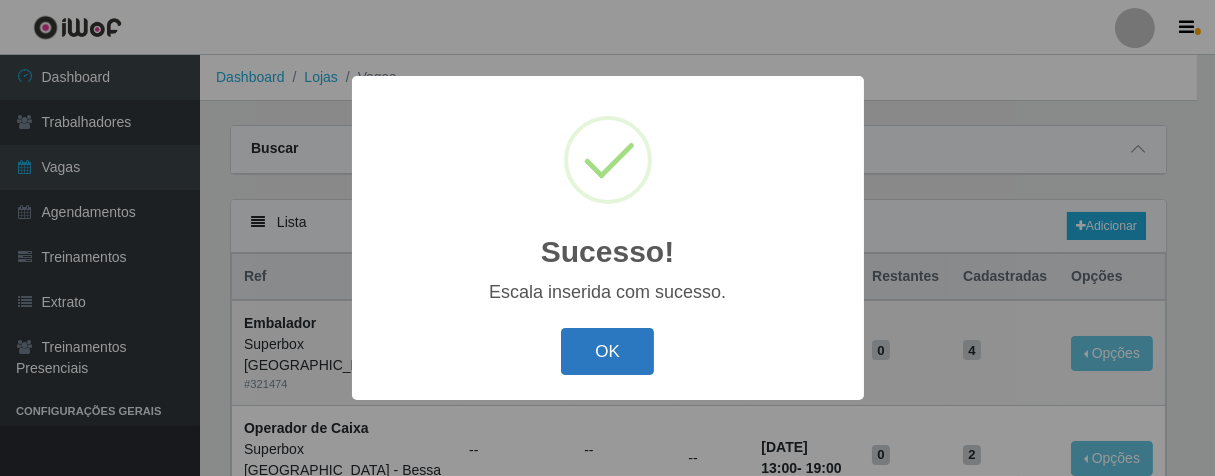 click on "OK" at bounding box center [607, 351] 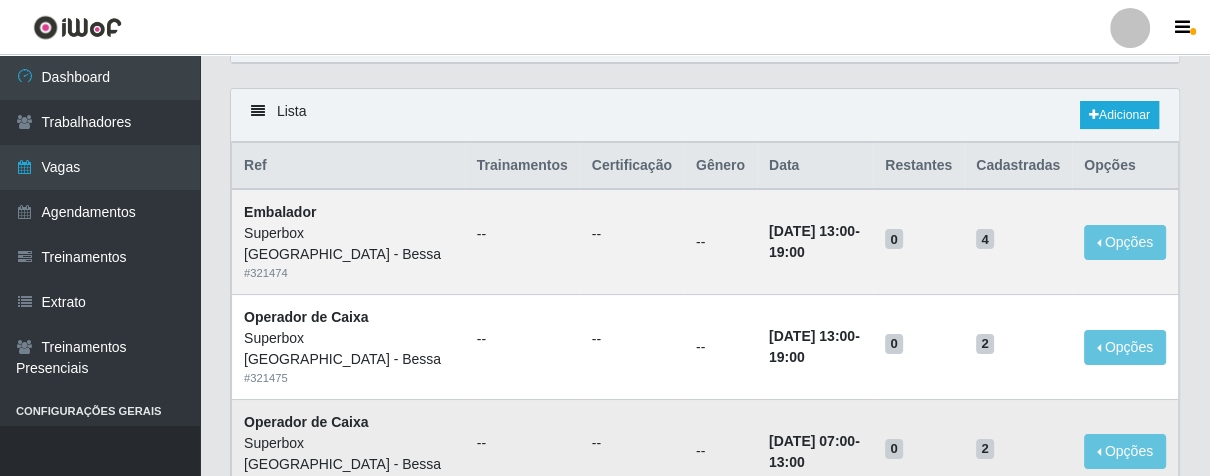 scroll, scrollTop: 0, scrollLeft: 0, axis: both 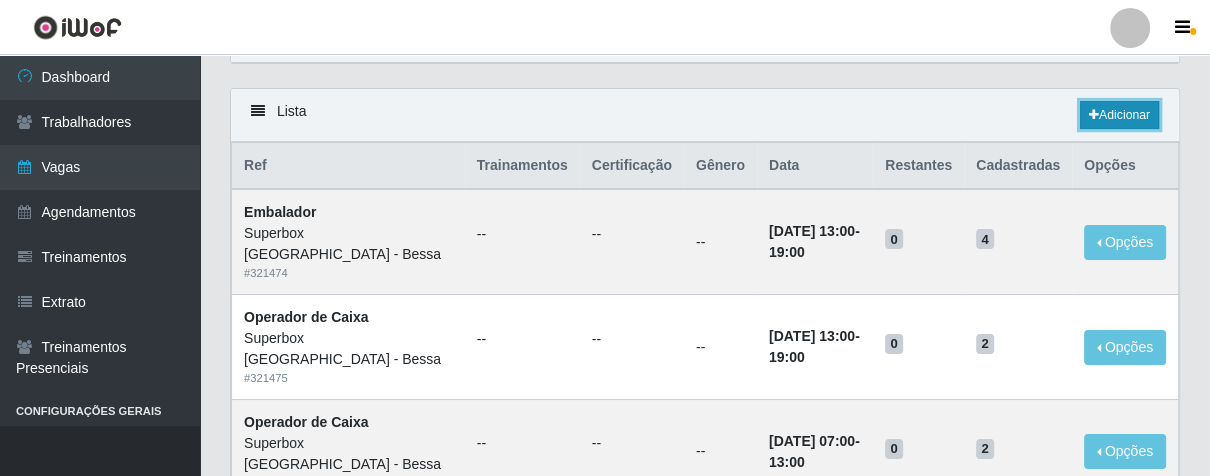click at bounding box center (1094, 115) 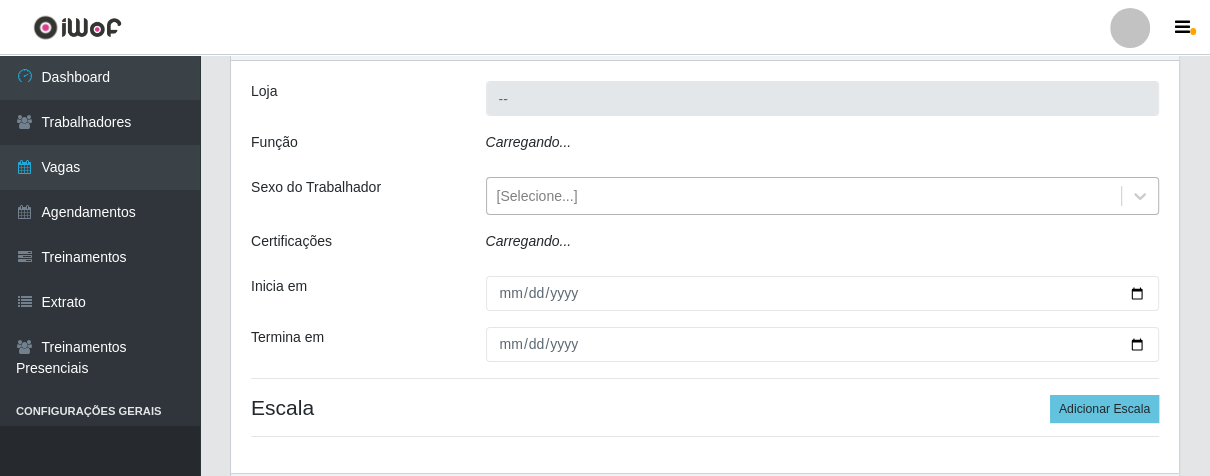 type on "Superbox [GEOGRAPHIC_DATA] - Bessa" 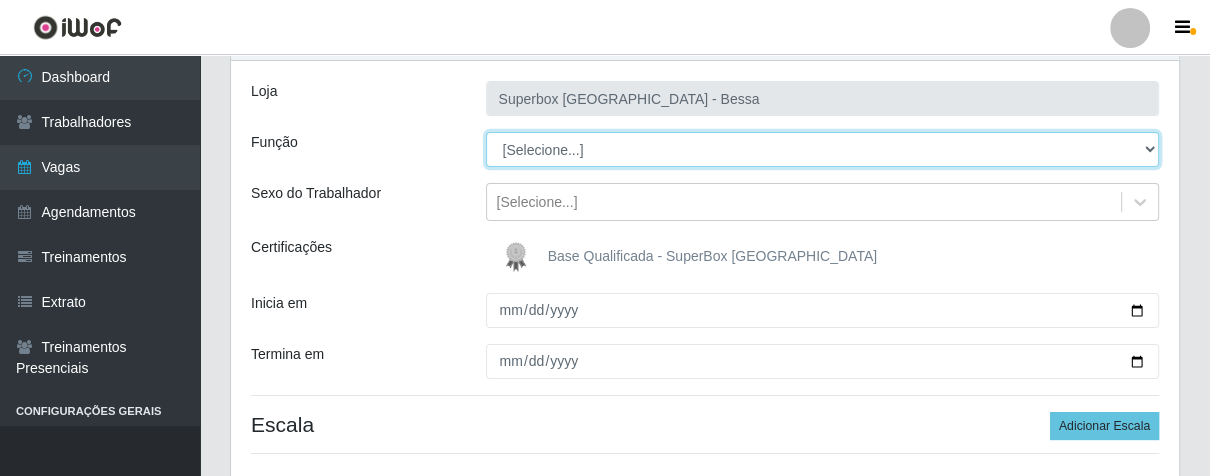click on "[Selecione...] ASG ASG + ASG ++ Embalador Embalador + Embalador ++ Operador de Caixa Operador de Caixa + Operador de Caixa ++ Repositor  Repositor + Repositor ++" at bounding box center (823, 149) 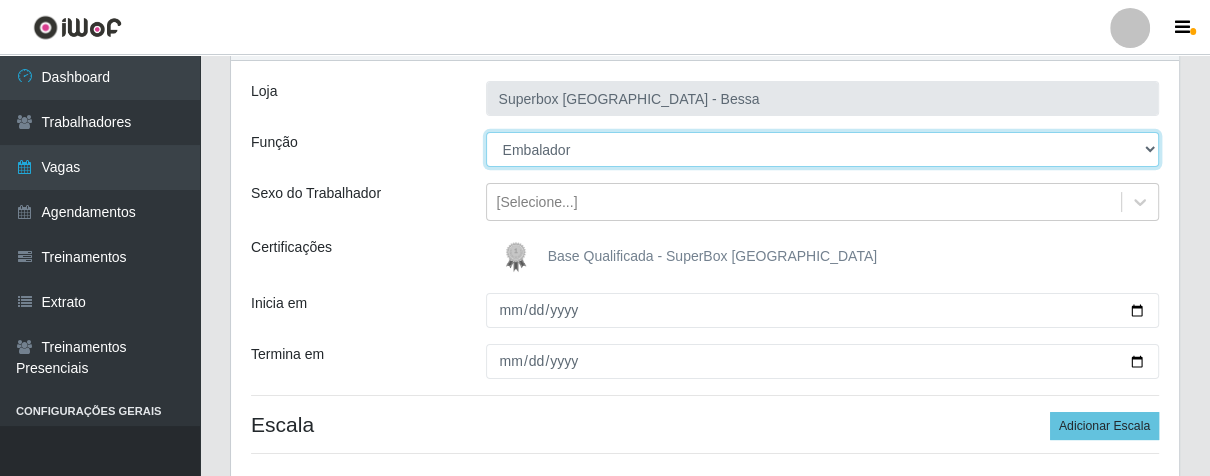click on "[Selecione...] ASG ASG + ASG ++ Embalador Embalador + Embalador ++ Operador de Caixa Operador de Caixa + Operador de Caixa ++ Repositor  Repositor + Repositor ++" at bounding box center [823, 149] 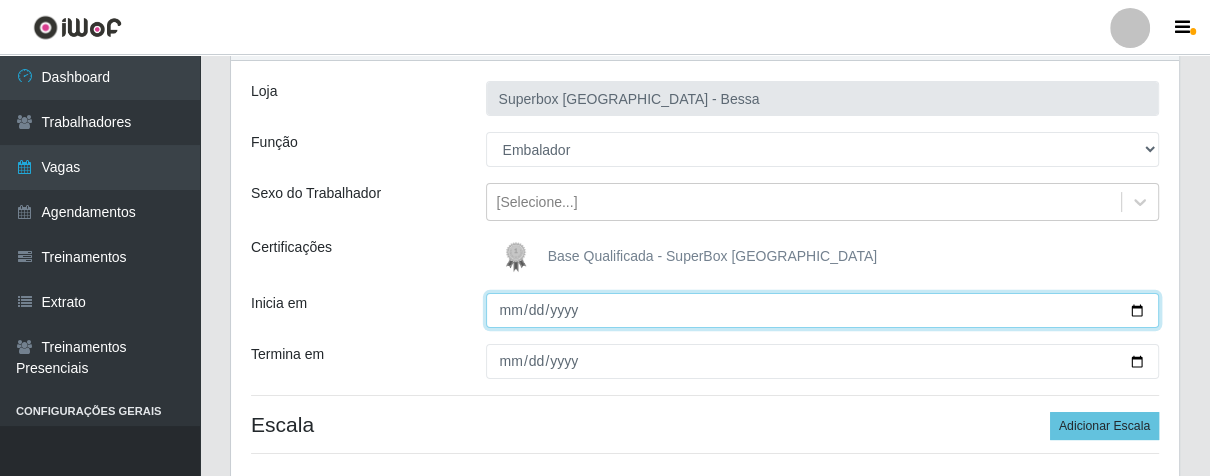 click on "Inicia em" at bounding box center (823, 310) 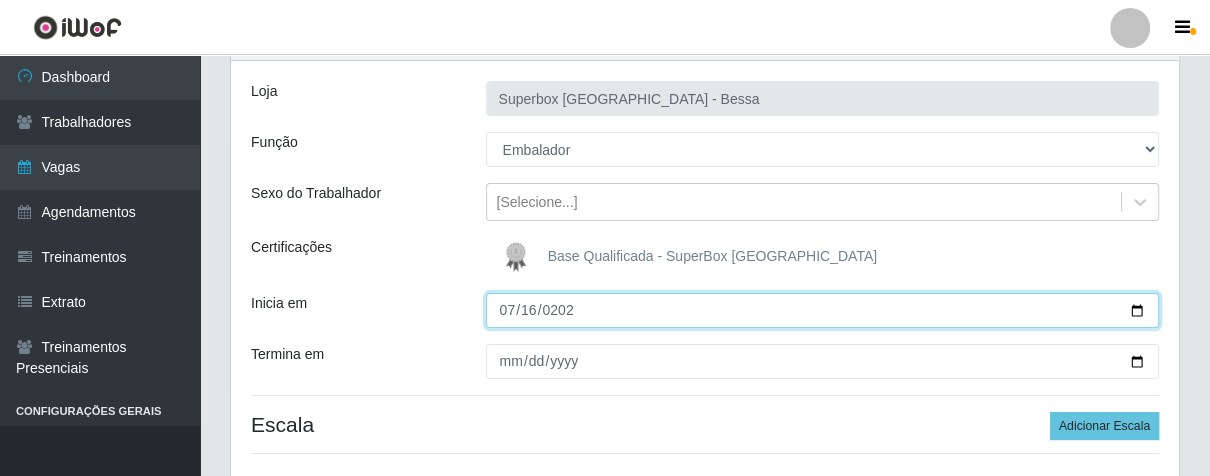 type on "[DATE]" 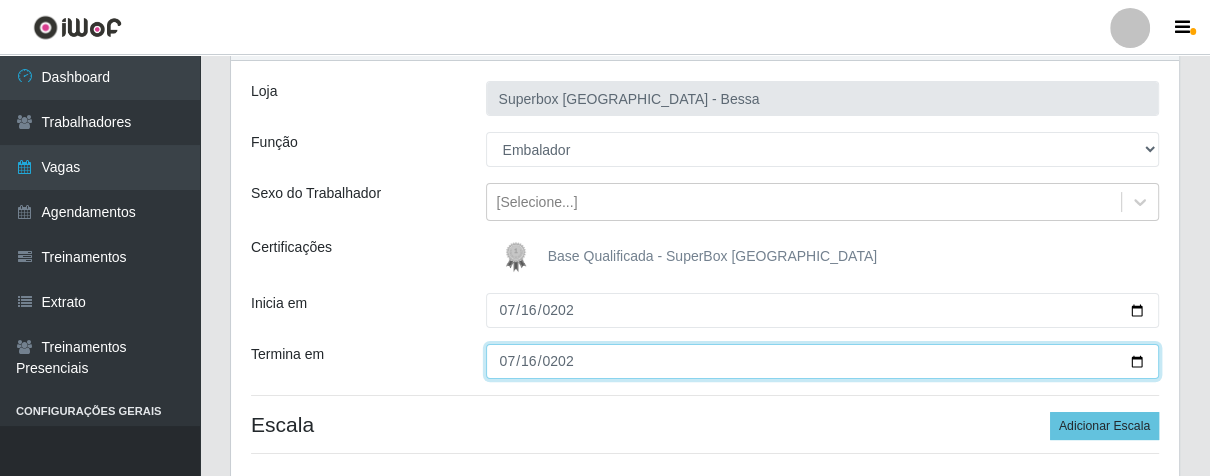 type on "[DATE]" 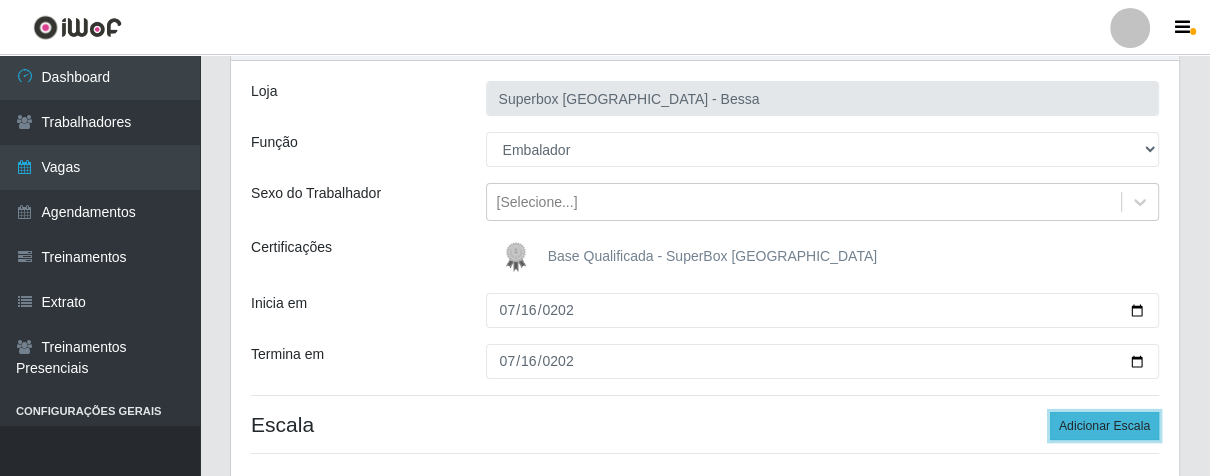 click on "Adicionar Escala" at bounding box center [1104, 426] 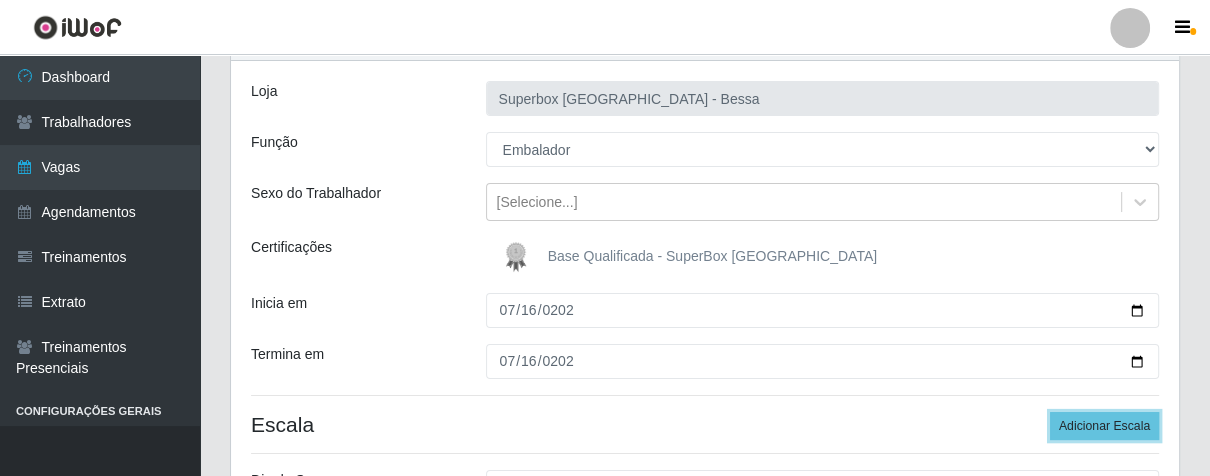 scroll, scrollTop: 333, scrollLeft: 0, axis: vertical 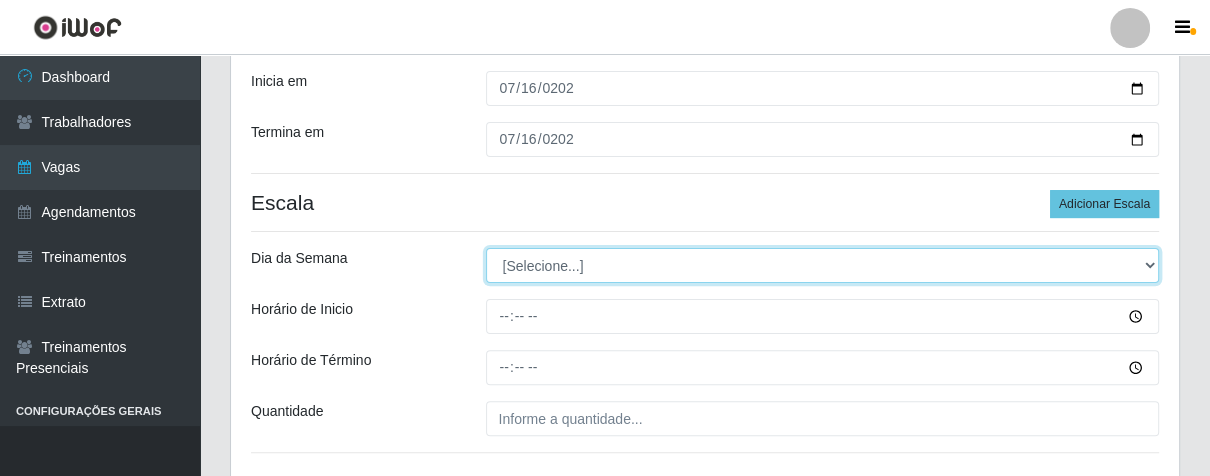 click on "[Selecione...] Segunda Terça Quarta Quinta Sexta Sábado Domingo" at bounding box center (823, 265) 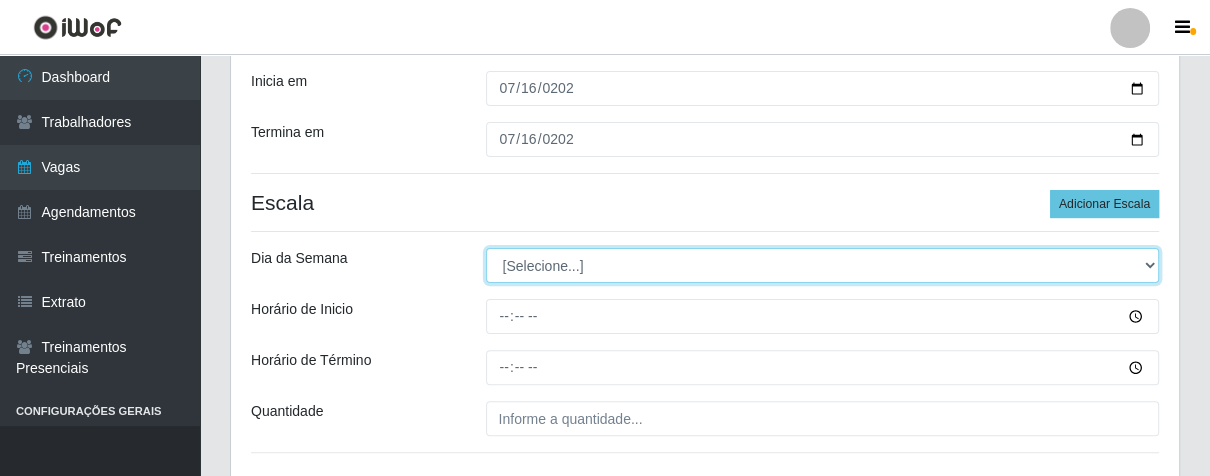 select on "3" 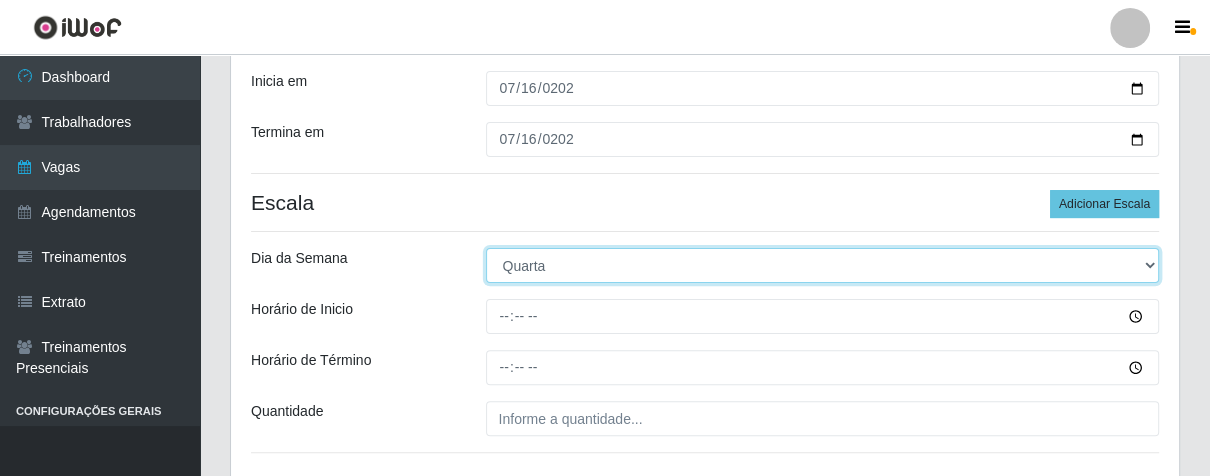click on "[Selecione...] Segunda Terça Quarta Quinta Sexta Sábado Domingo" at bounding box center [823, 265] 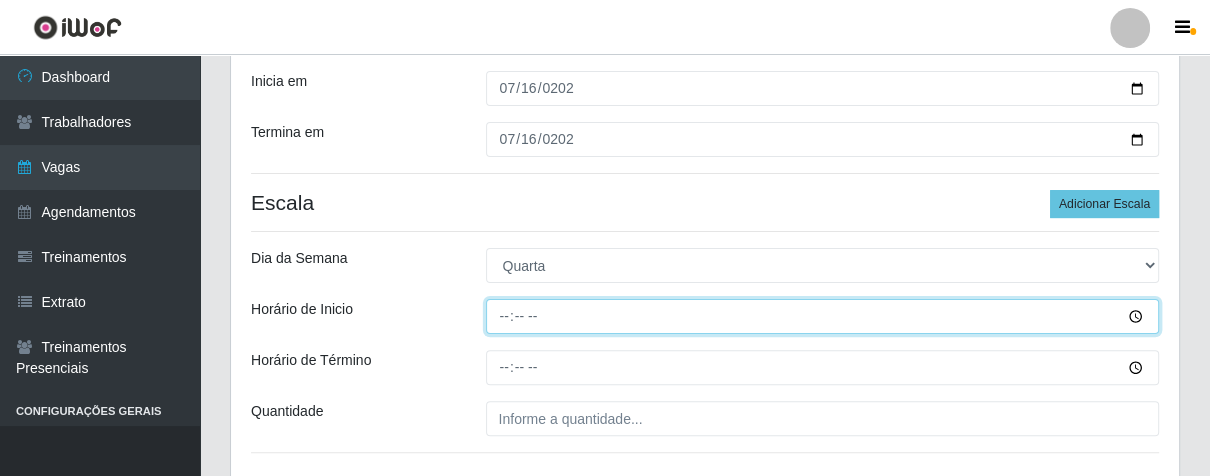 click on "Horário de Inicio" at bounding box center [823, 316] 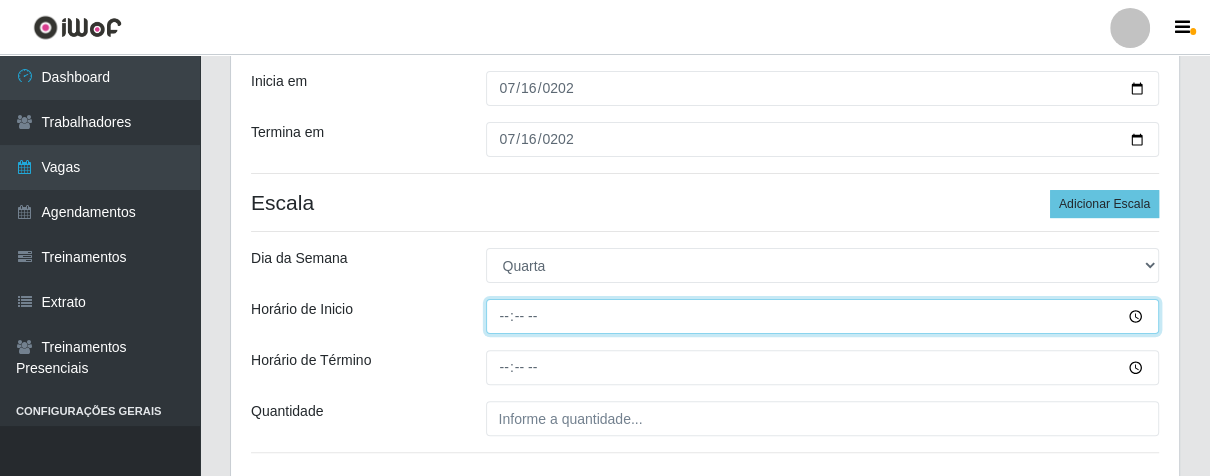 type on "14:00" 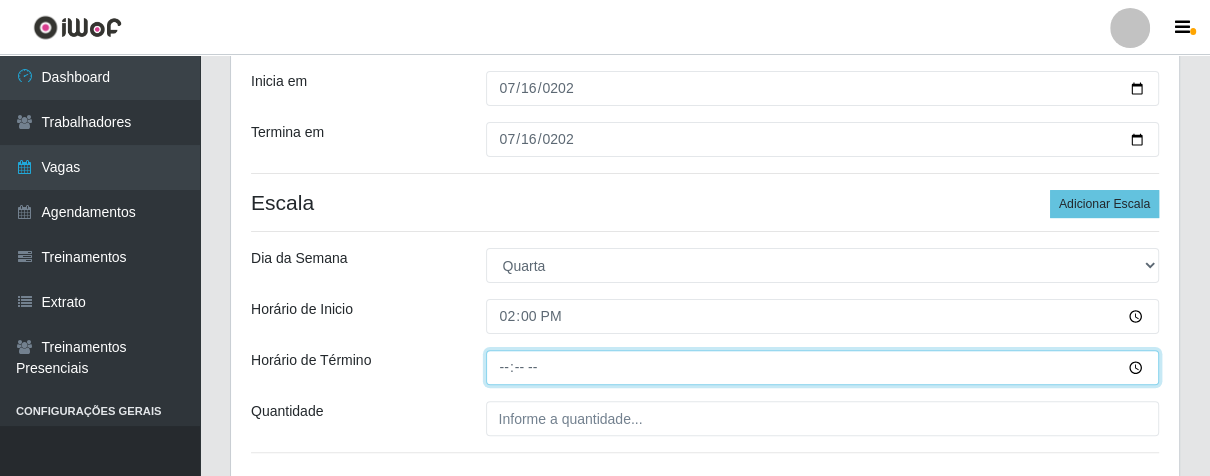 type on "20:00" 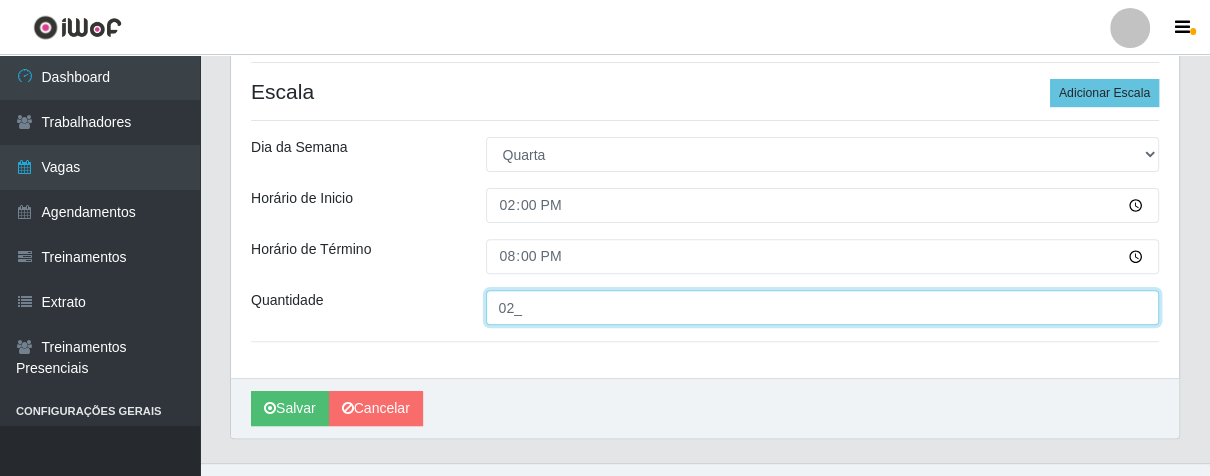 scroll, scrollTop: 480, scrollLeft: 0, axis: vertical 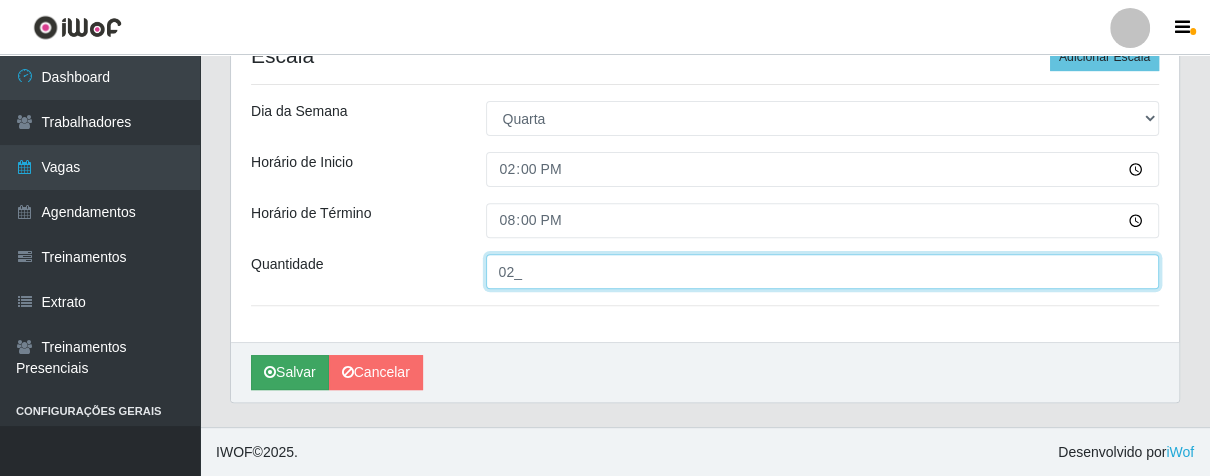 type on "02_" 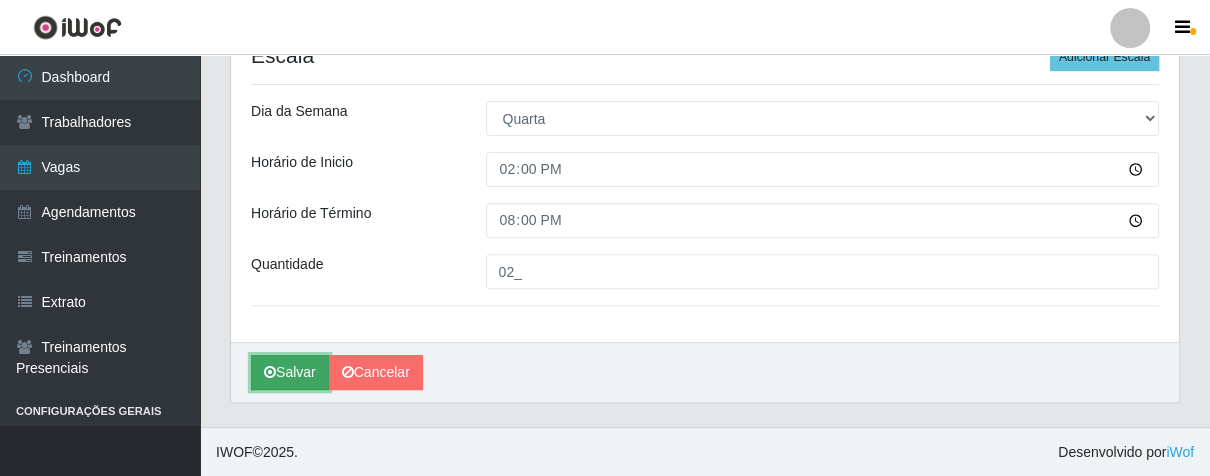 click on "Salvar" at bounding box center [290, 372] 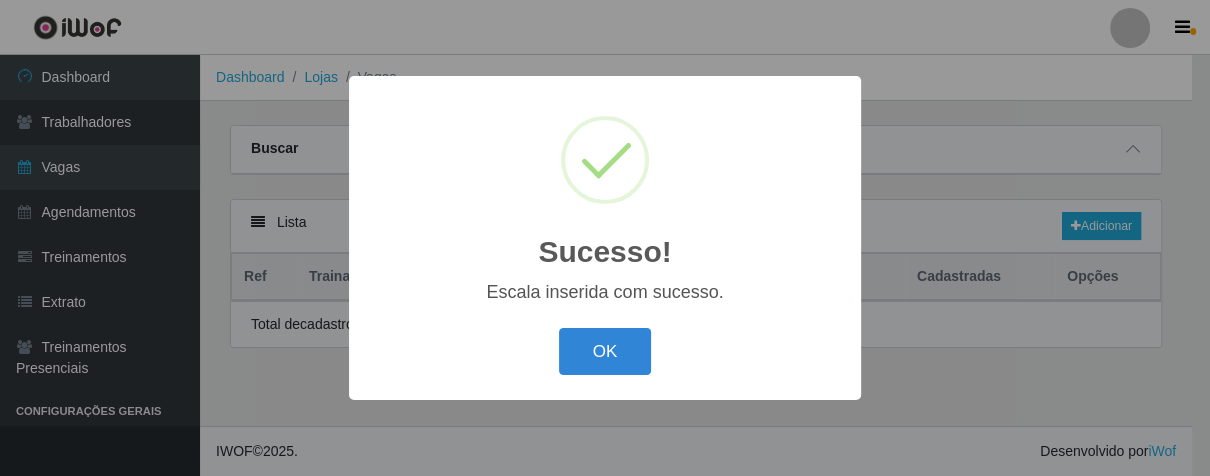 scroll, scrollTop: 0, scrollLeft: 0, axis: both 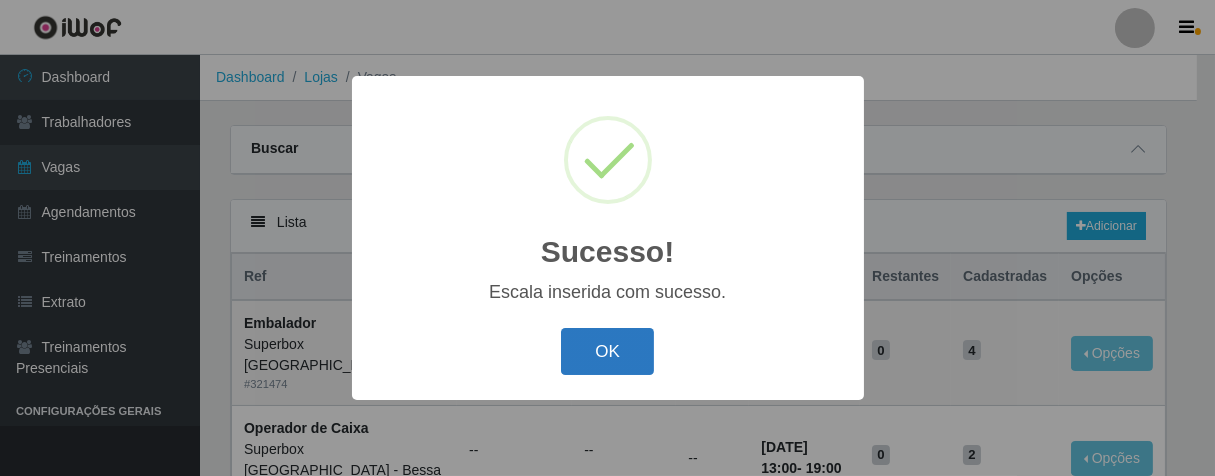 click on "OK" at bounding box center (607, 351) 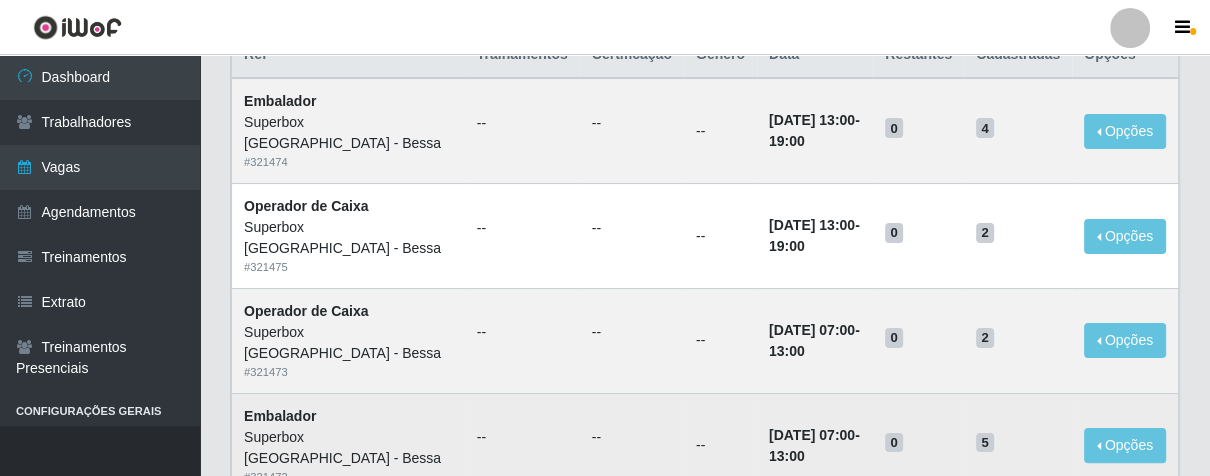 scroll, scrollTop: 0, scrollLeft: 0, axis: both 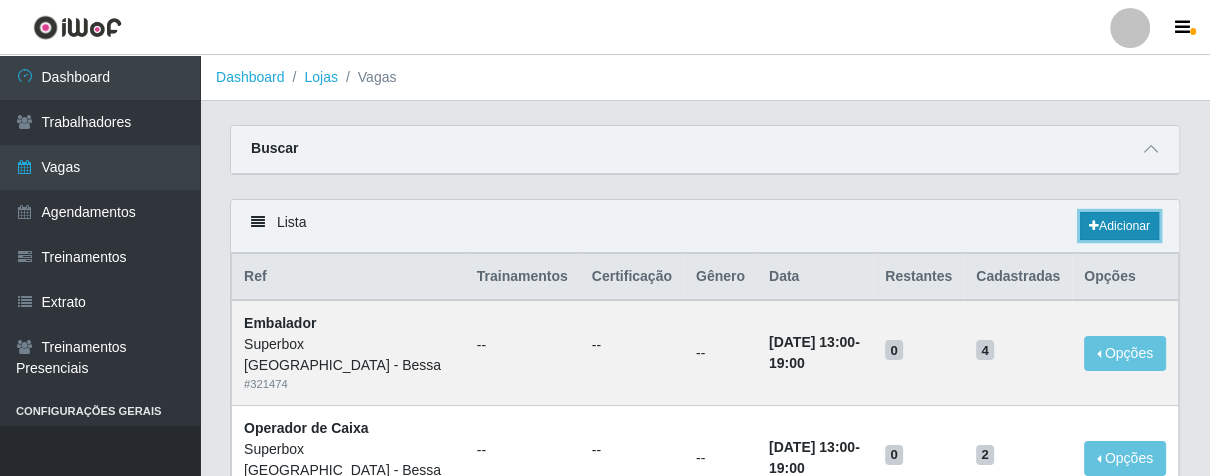 click on "Adicionar" at bounding box center [1119, 226] 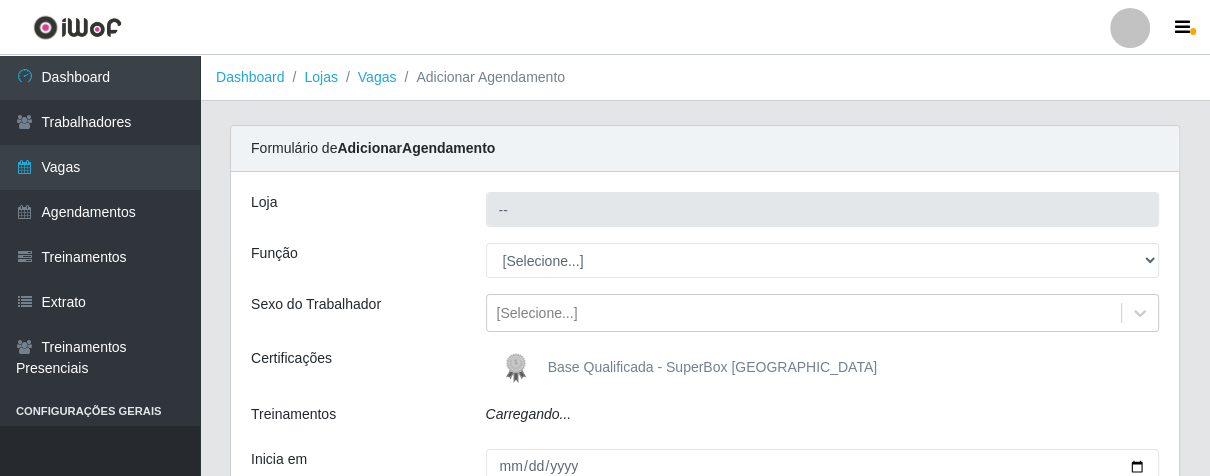 type on "Superbox [GEOGRAPHIC_DATA] - Bessa" 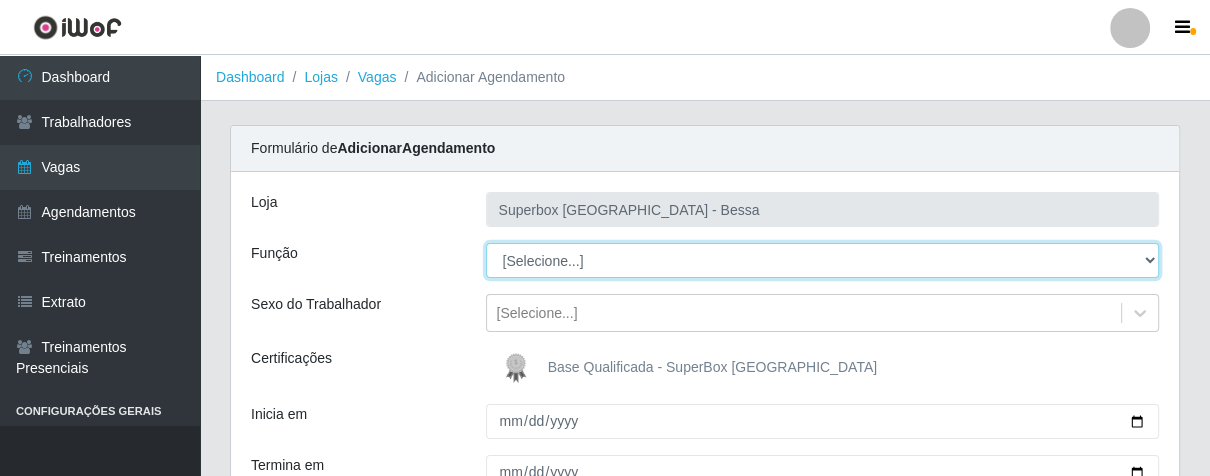 click on "[Selecione...] ASG ASG + ASG ++ Embalador Embalador + Embalador ++ Operador de Caixa Operador de Caixa + Operador de Caixa ++ Repositor  Repositor + Repositor ++" at bounding box center [823, 260] 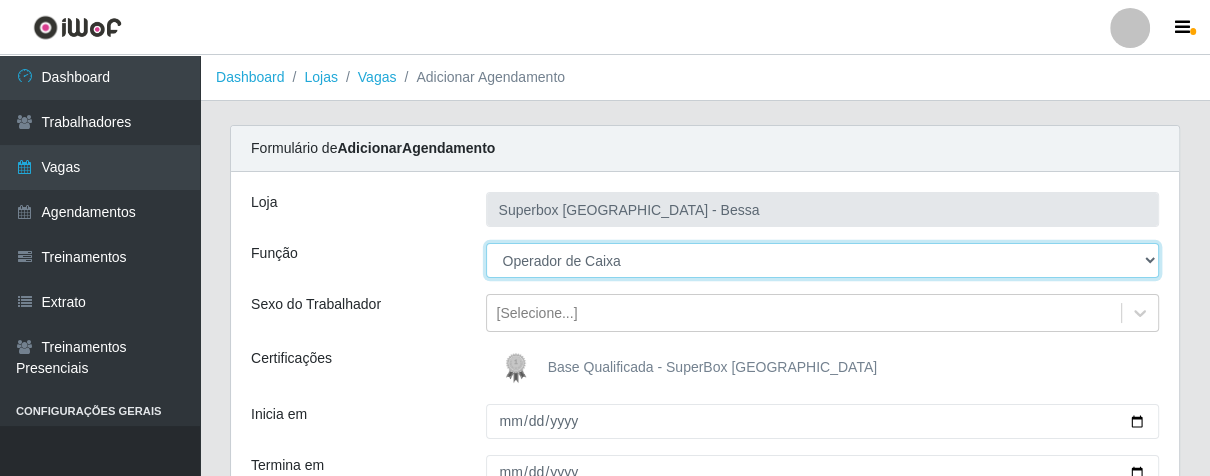 click on "[Selecione...] ASG ASG + ASG ++ Embalador Embalador + Embalador ++ Operador de Caixa Operador de Caixa + Operador de Caixa ++ Repositor  Repositor + Repositor ++" at bounding box center [823, 260] 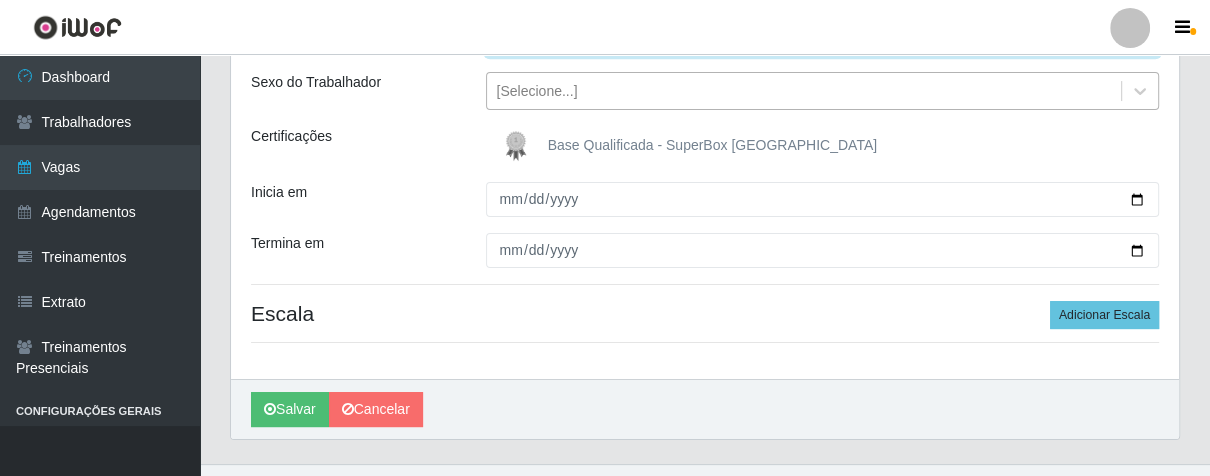 scroll, scrollTop: 259, scrollLeft: 0, axis: vertical 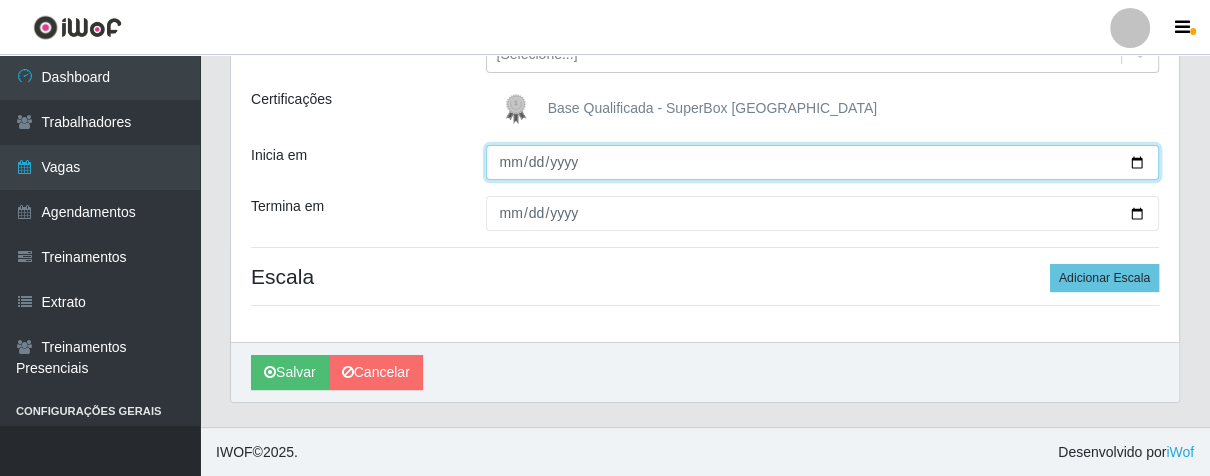 click on "Inicia em" at bounding box center (823, 162) 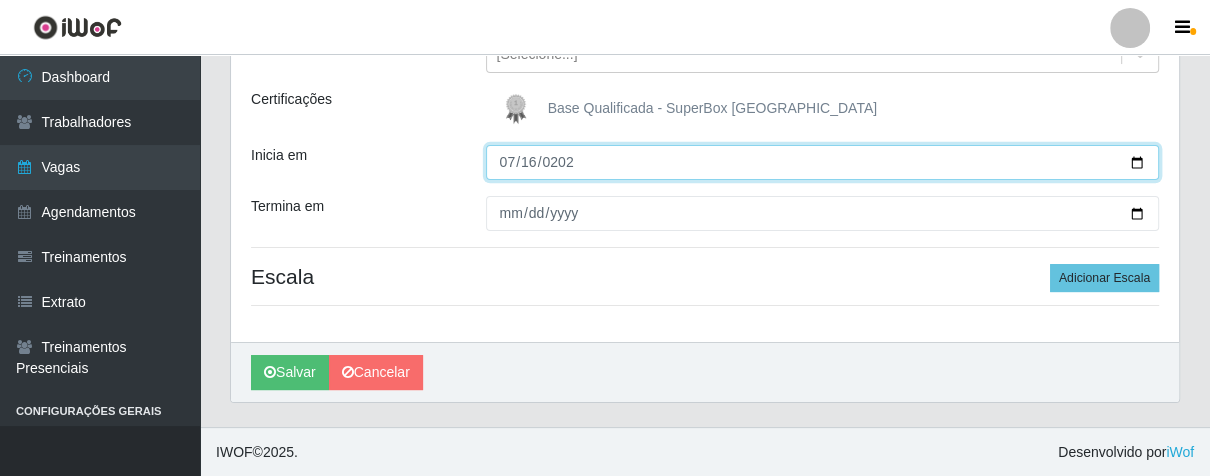 type on "[DATE]" 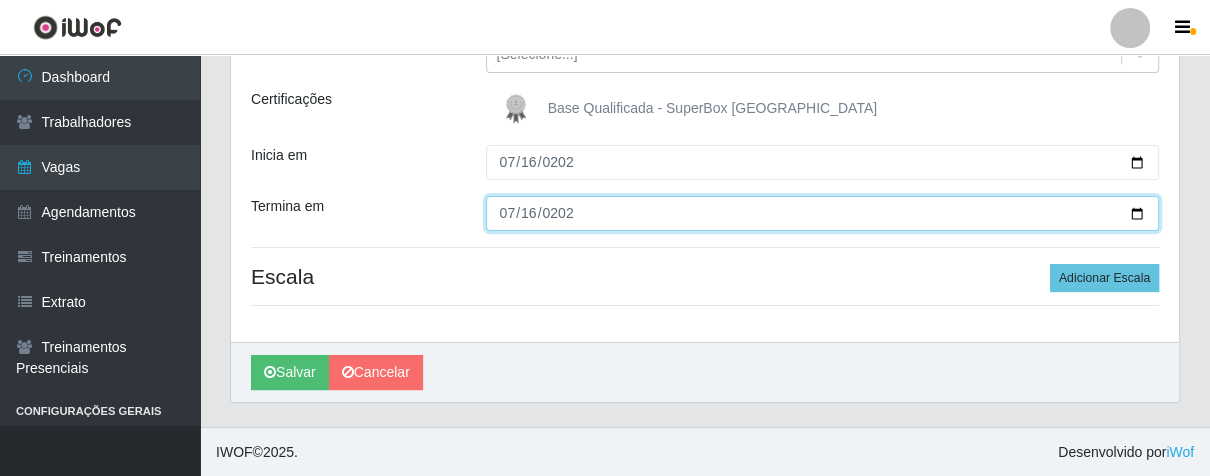 type on "[DATE]" 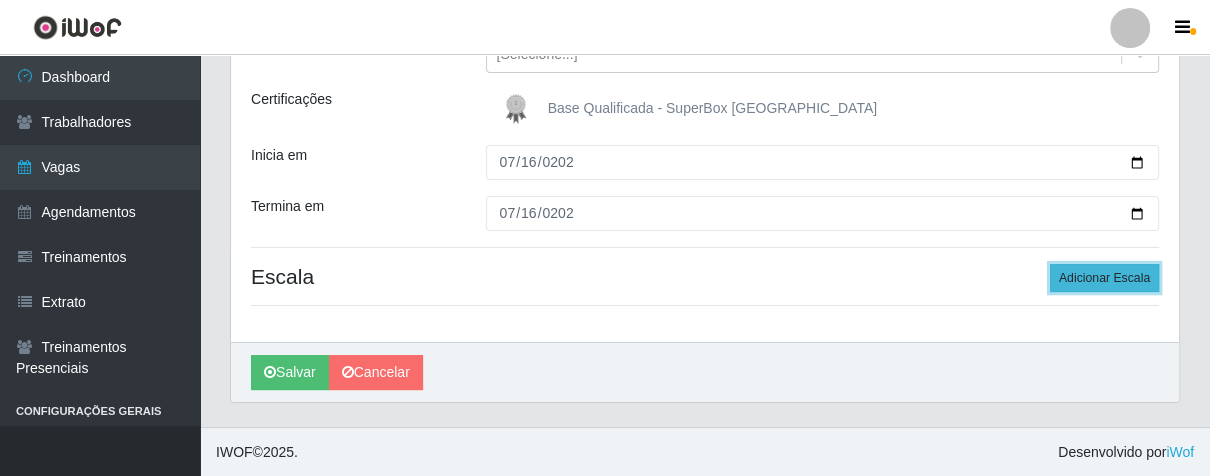 click on "Adicionar Escala" at bounding box center (1104, 278) 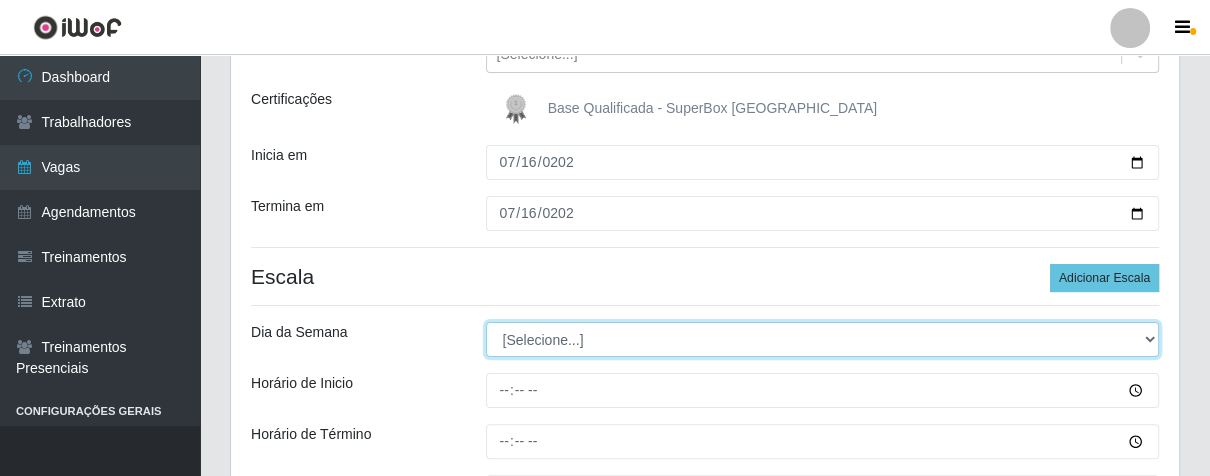 click on "[Selecione...] Segunda Terça Quarta Quinta Sexta Sábado Domingo" at bounding box center [823, 339] 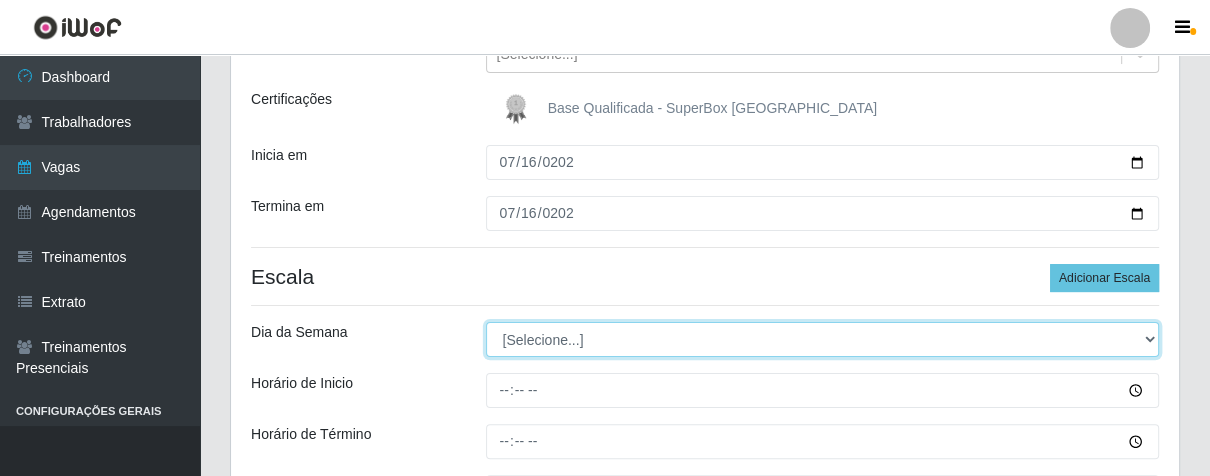 select on "3" 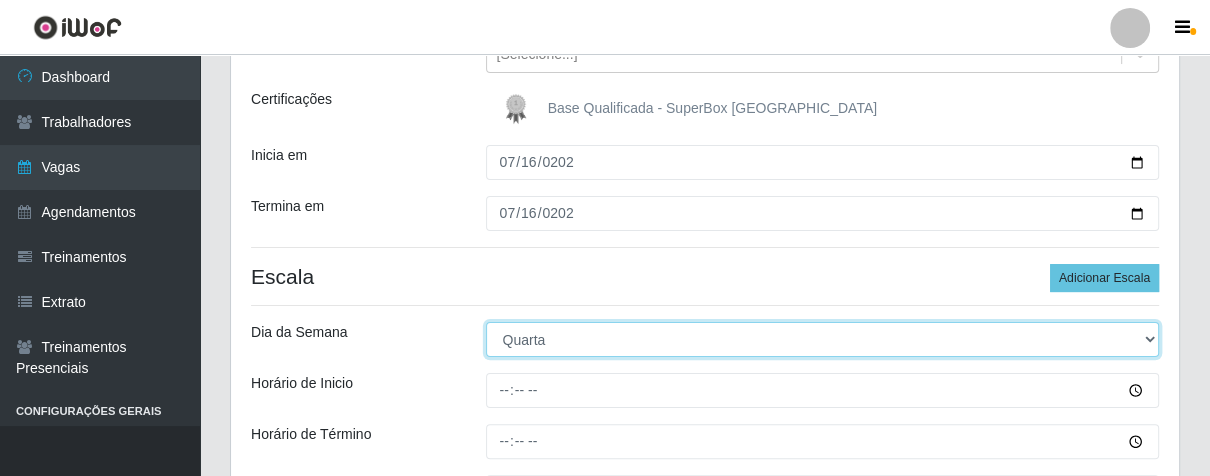 click on "[Selecione...] Segunda Terça Quarta Quinta Sexta Sábado Domingo" at bounding box center (823, 339) 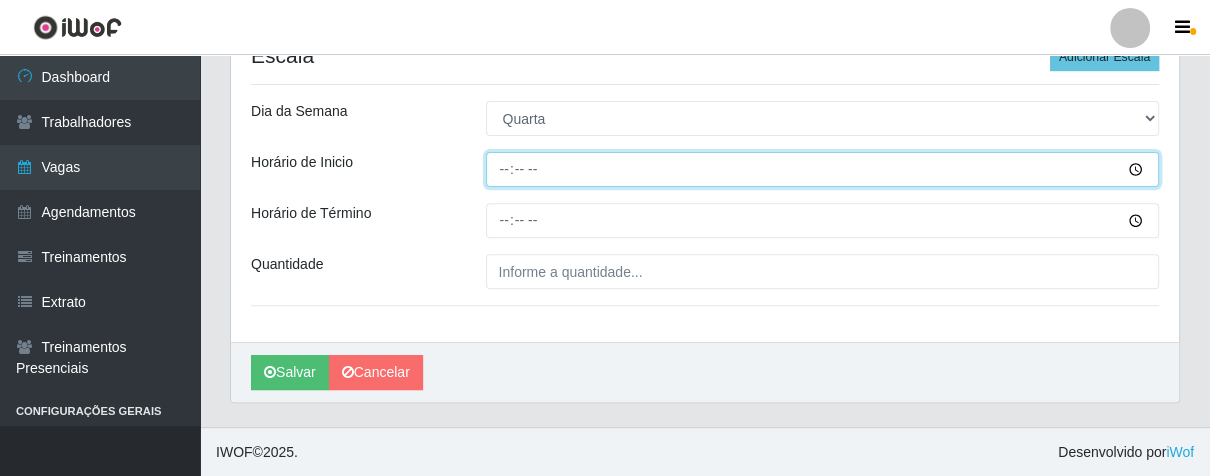 click on "Horário de Inicio" at bounding box center (823, 169) 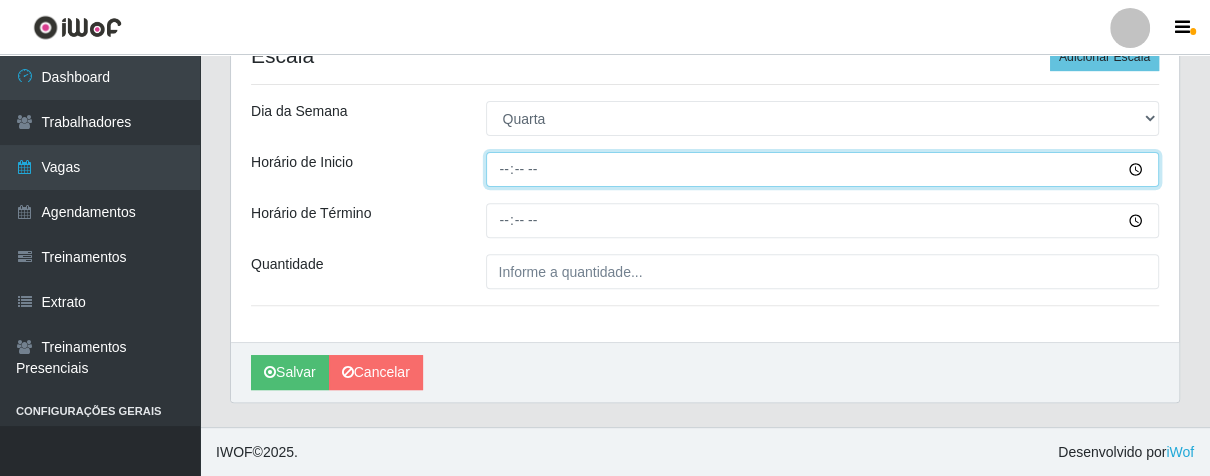 type on "16:00" 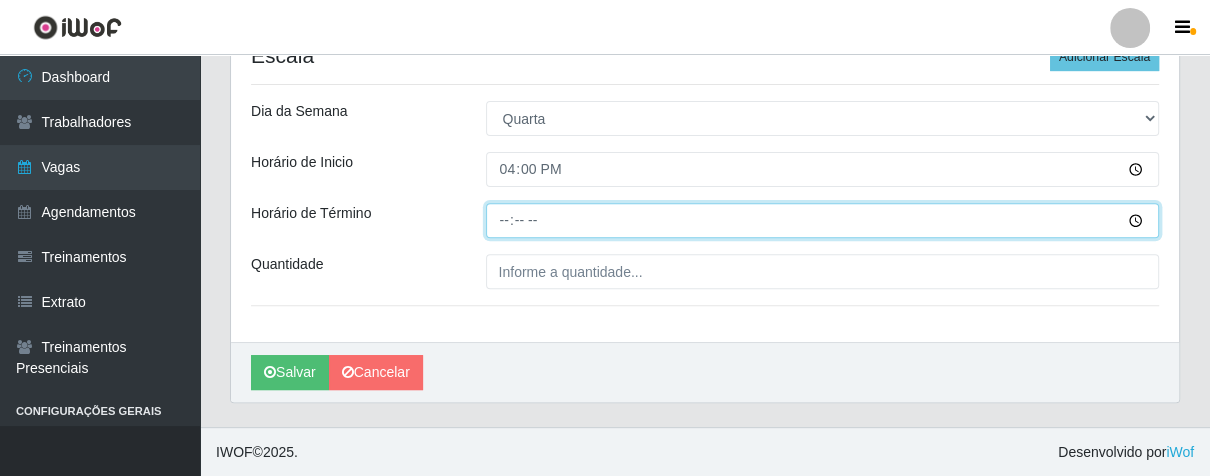type on "21:00" 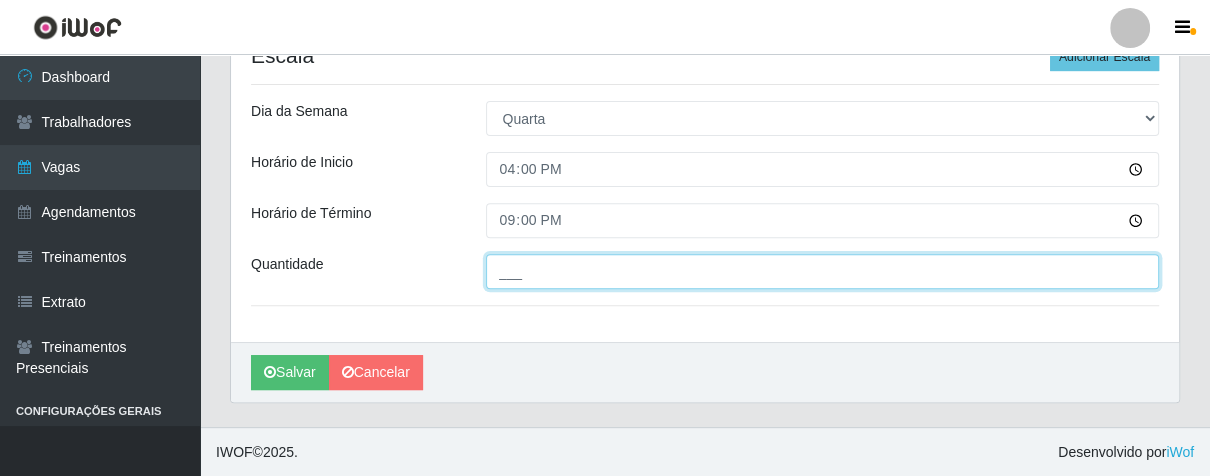click on "___" at bounding box center [823, 271] 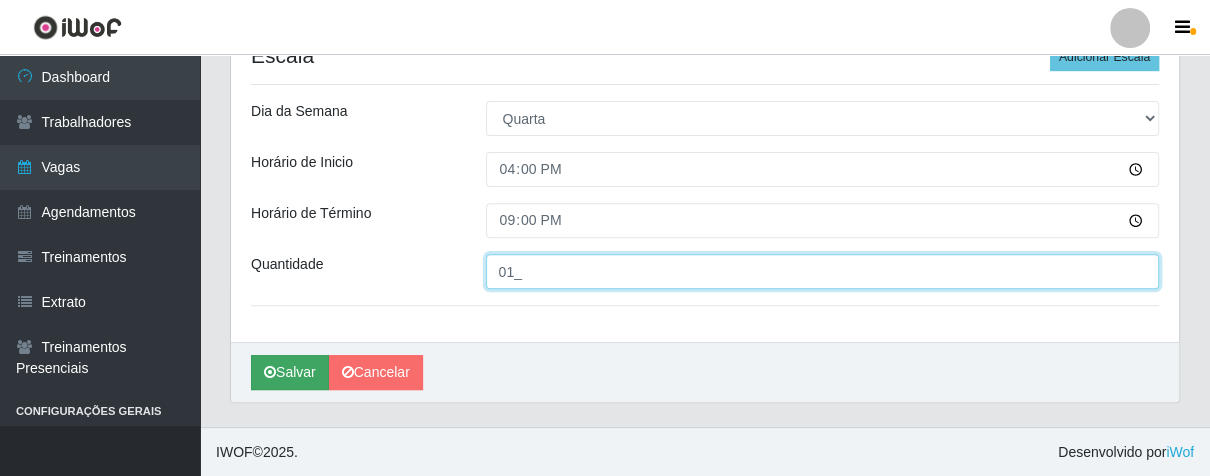 type on "01_" 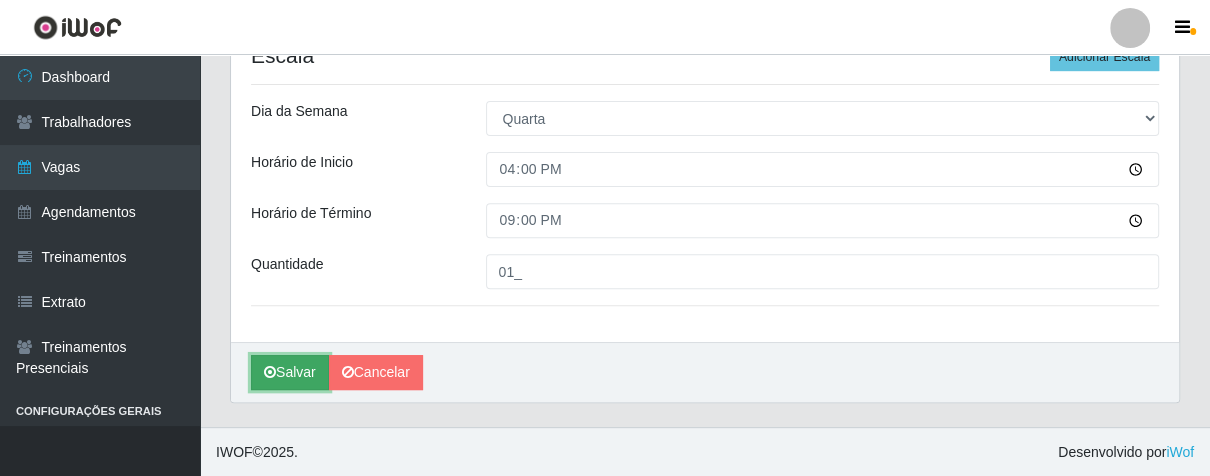 click on "Salvar" at bounding box center (290, 372) 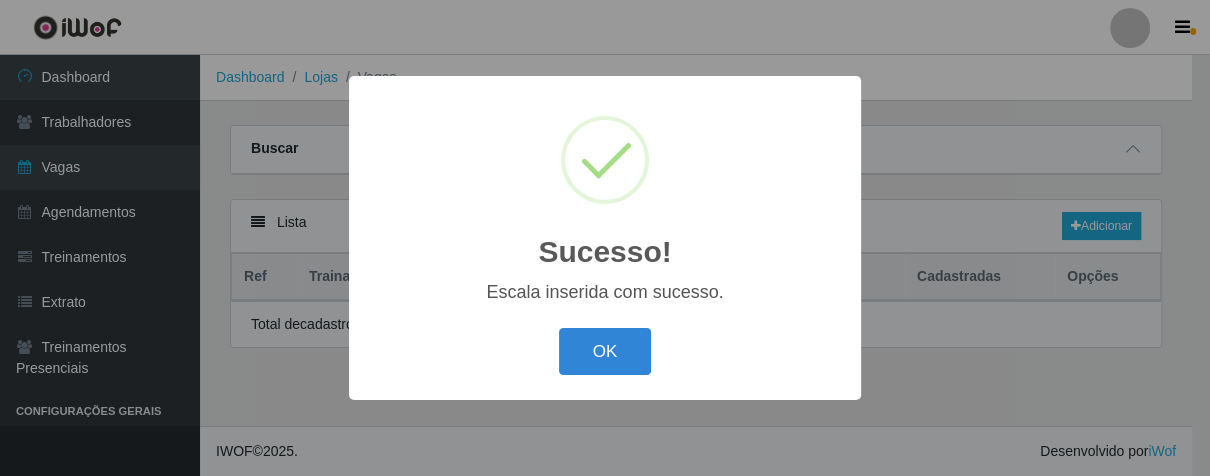 scroll, scrollTop: 0, scrollLeft: 0, axis: both 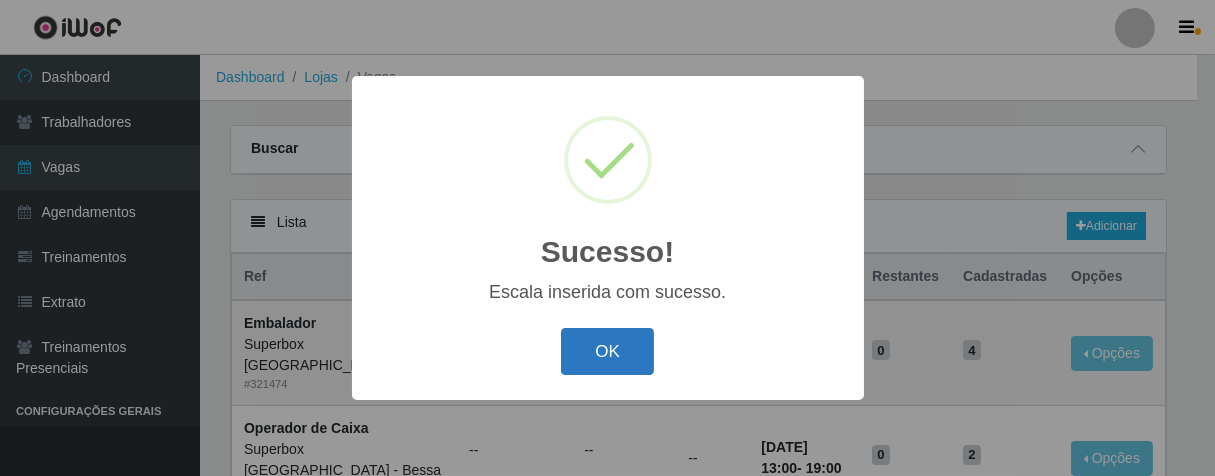 click on "OK" at bounding box center [607, 351] 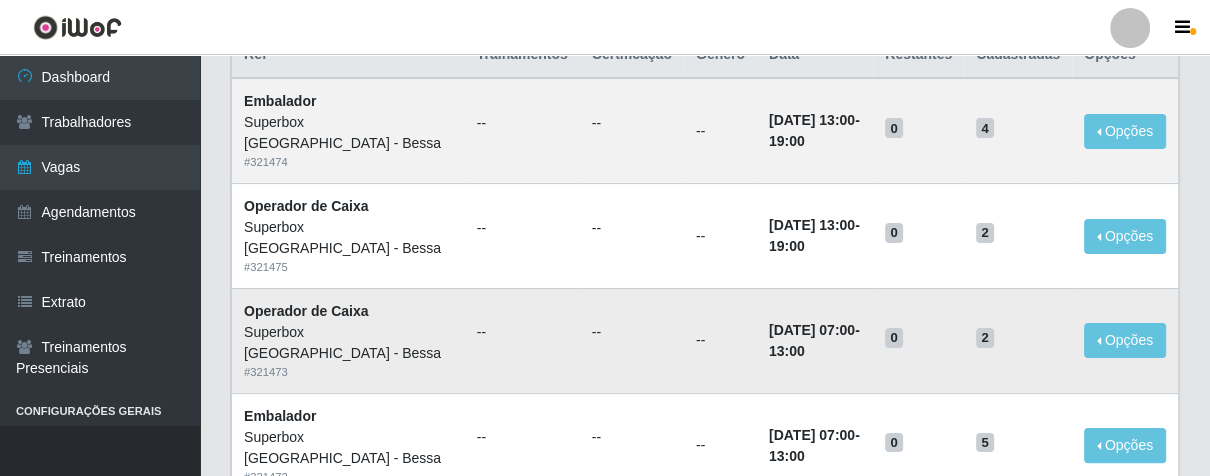 scroll, scrollTop: 111, scrollLeft: 0, axis: vertical 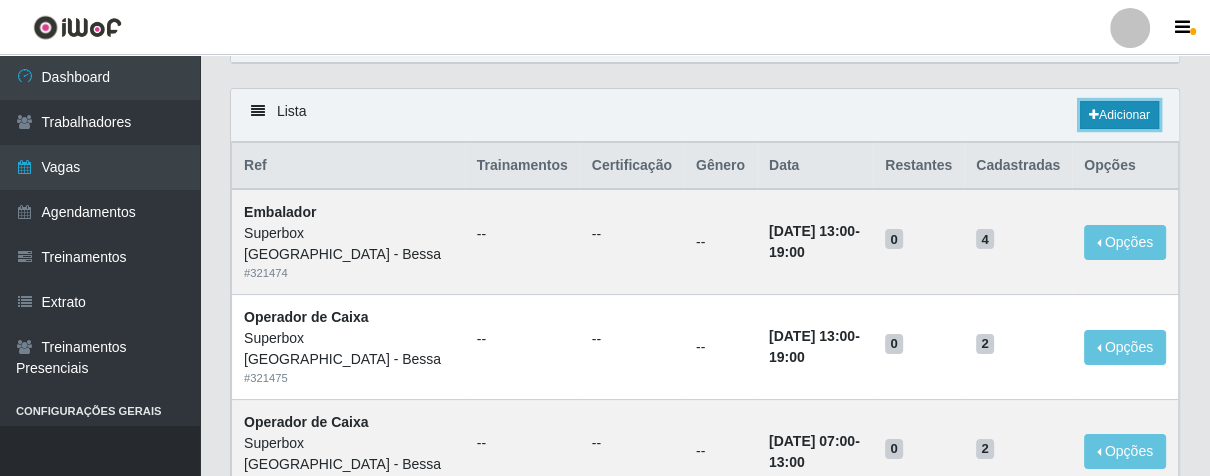 click on "Adicionar" at bounding box center [1119, 115] 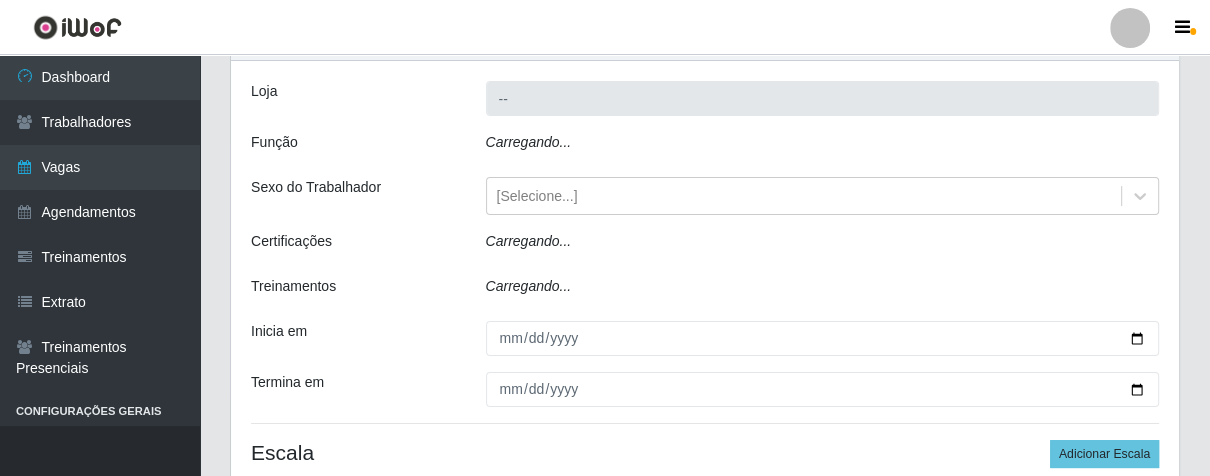 type on "Superbox [GEOGRAPHIC_DATA] - Bessa" 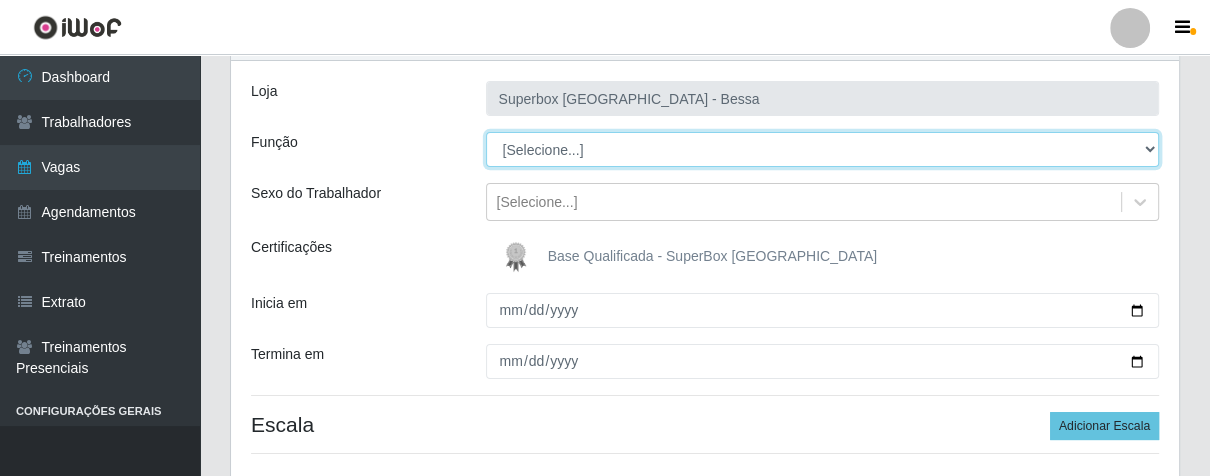 click on "[Selecione...] ASG ASG + ASG ++ Embalador Embalador + Embalador ++ Operador de Caixa Operador de Caixa + Operador de Caixa ++ Repositor  Repositor + Repositor ++" at bounding box center (823, 149) 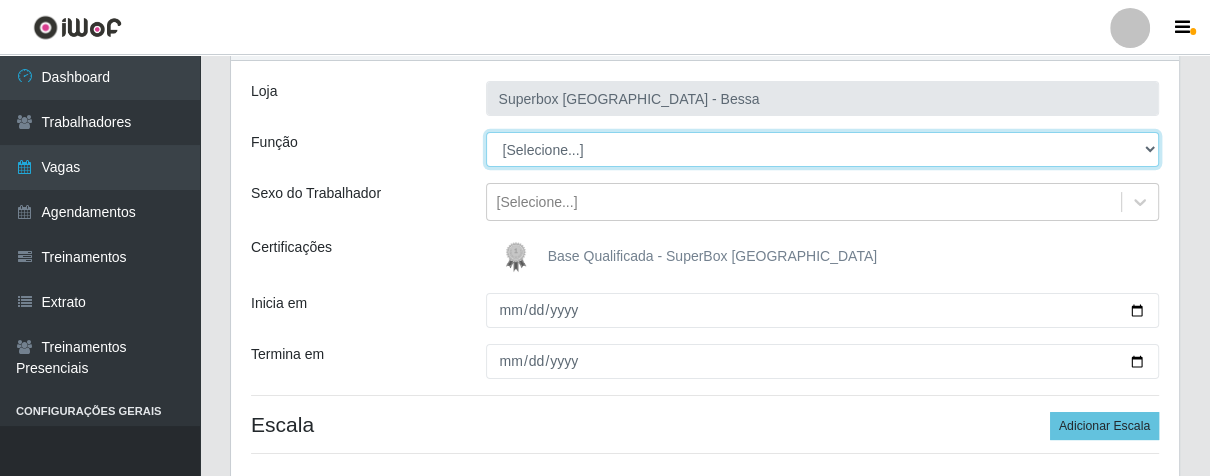 select on "1" 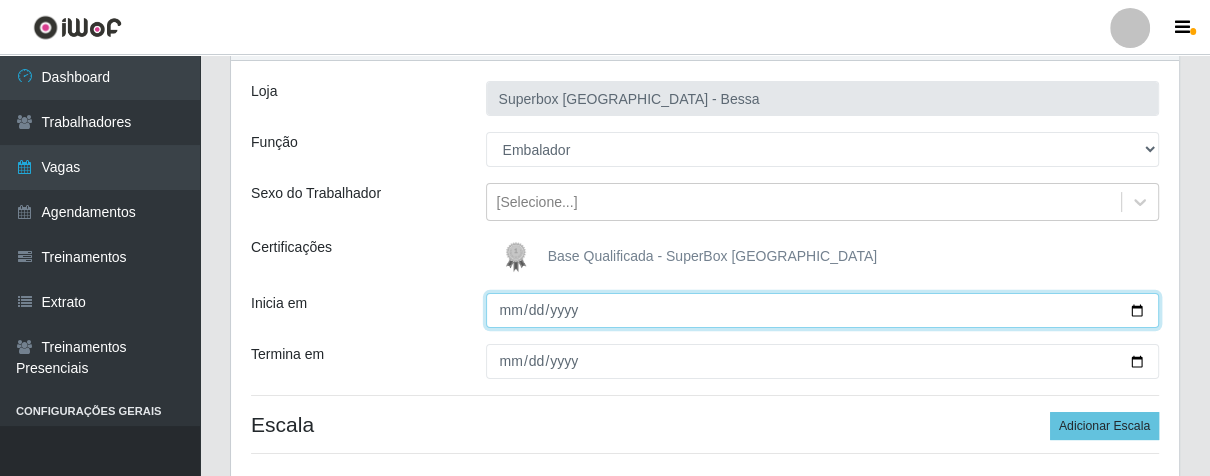 click on "Inicia em" at bounding box center (823, 310) 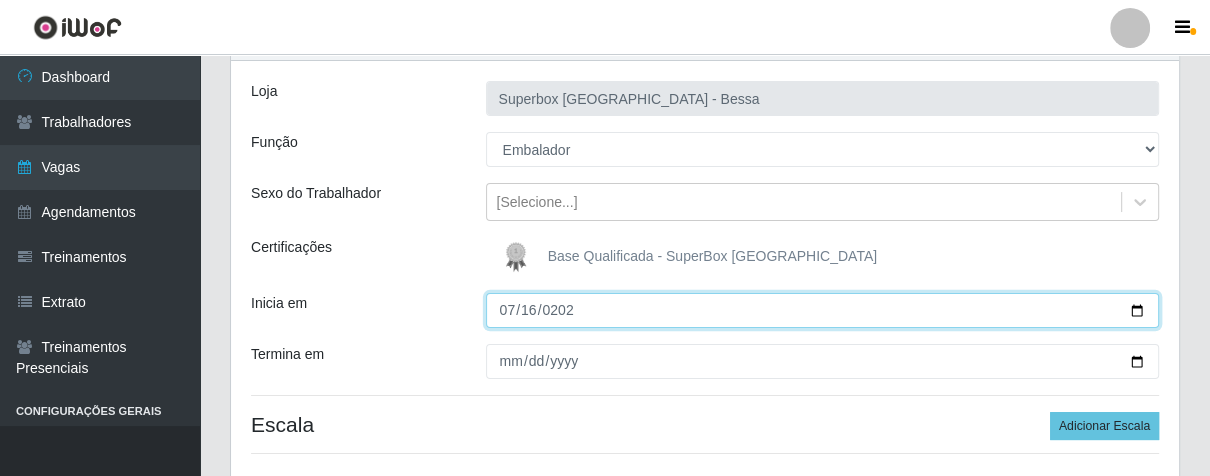type on "[DATE]" 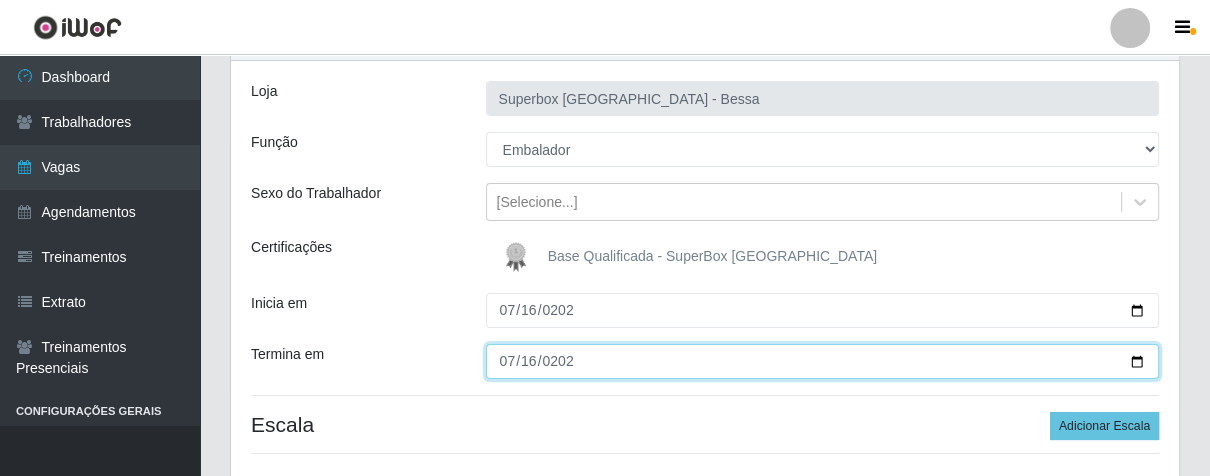 type on "[DATE]" 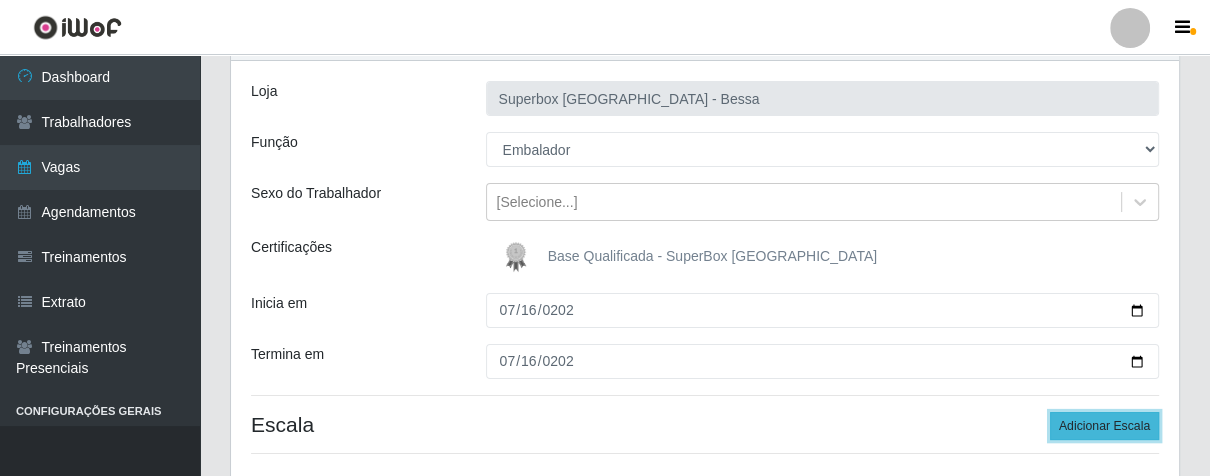 click on "Adicionar Escala" at bounding box center (1104, 426) 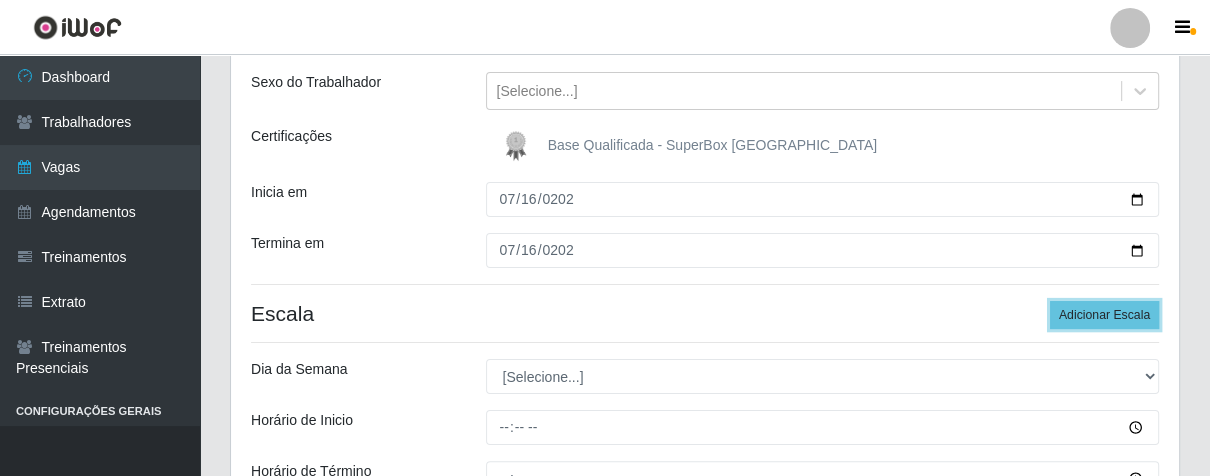 scroll, scrollTop: 333, scrollLeft: 0, axis: vertical 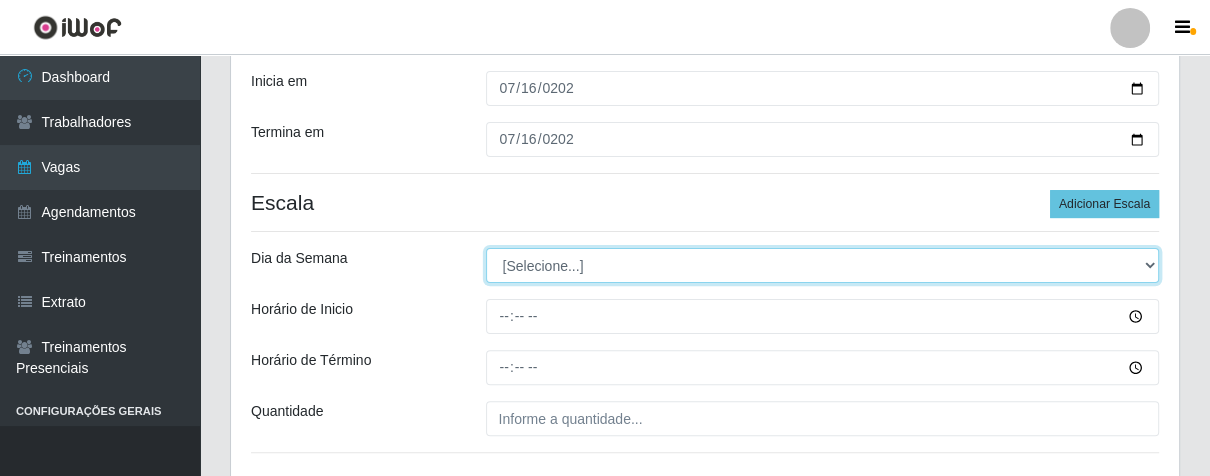 click on "[Selecione...] Segunda Terça Quarta Quinta Sexta Sábado Domingo" at bounding box center [823, 265] 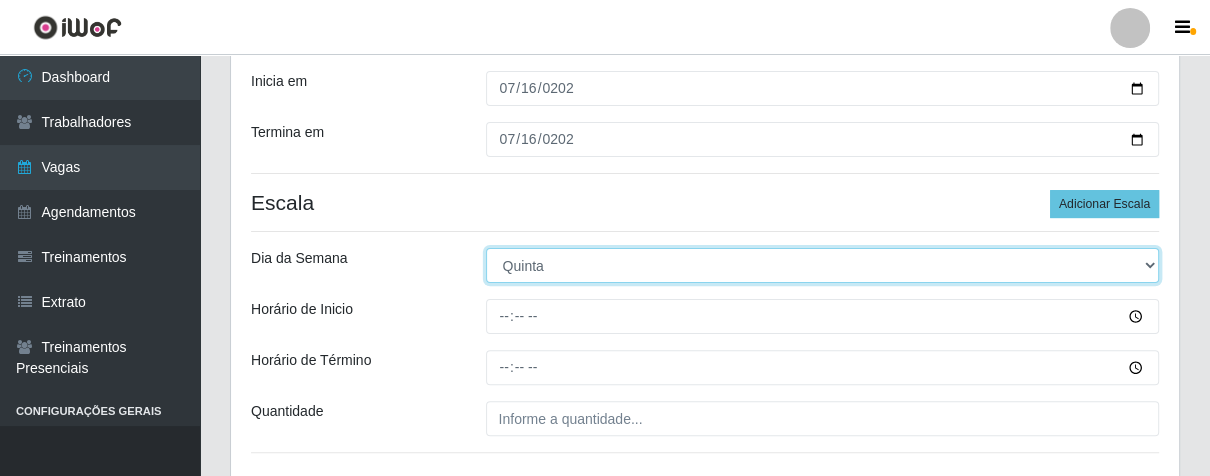 click on "[Selecione...] Segunda Terça Quarta Quinta Sexta Sábado Domingo" at bounding box center [823, 265] 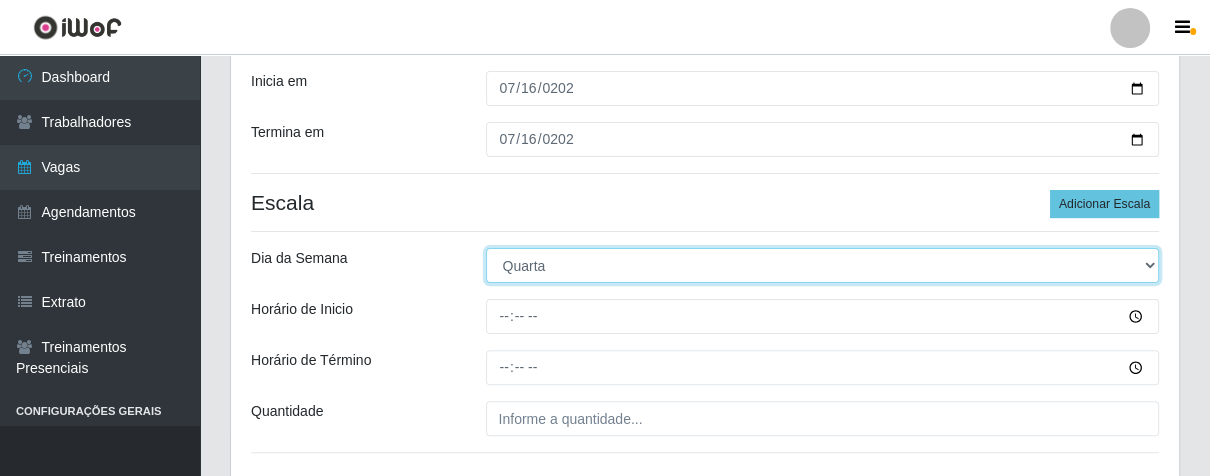 click on "[Selecione...] Segunda Terça Quarta Quinta Sexta Sábado Domingo" at bounding box center (823, 265) 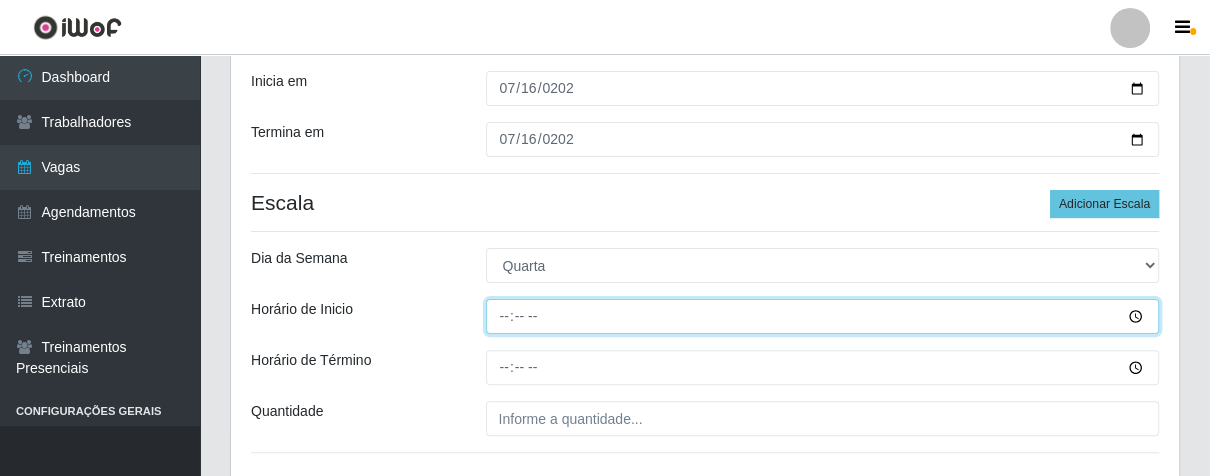 click on "Horário de Inicio" at bounding box center [823, 316] 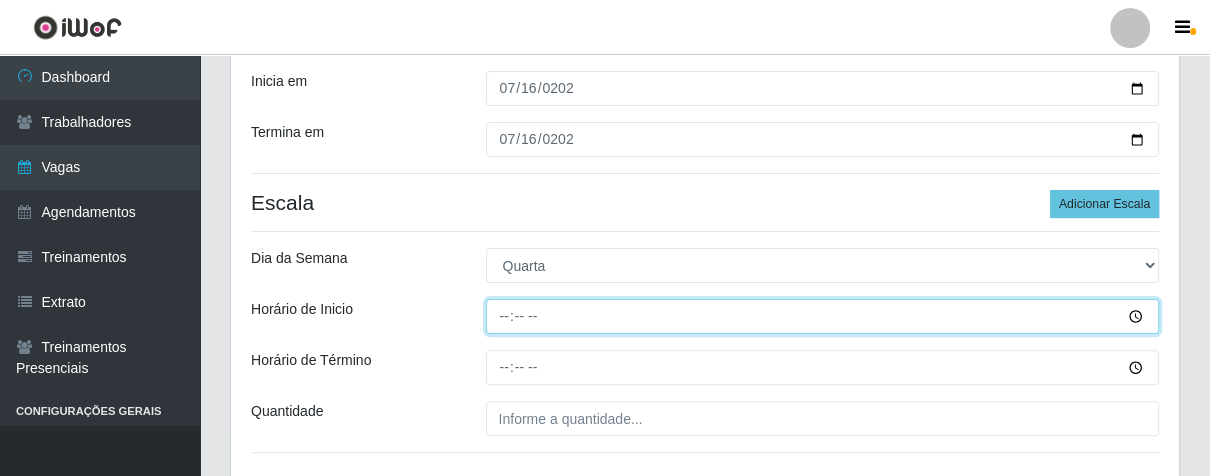 type on "16:00" 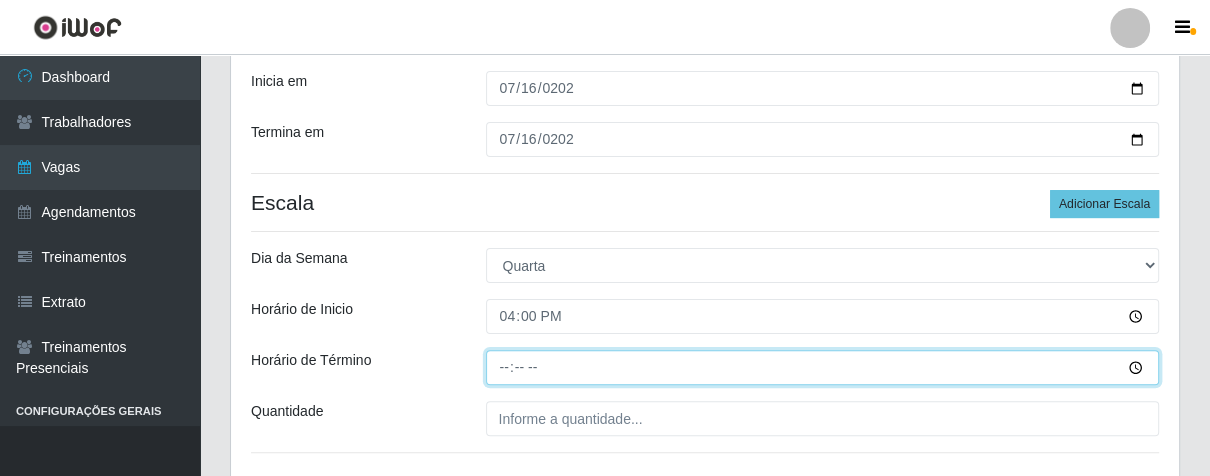 type on "21:00" 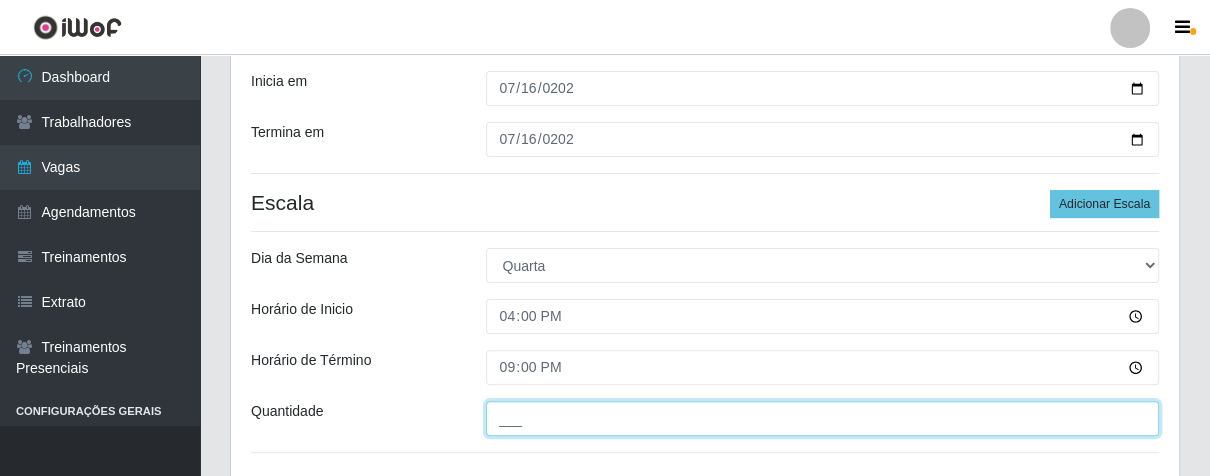 click on "___" at bounding box center (823, 418) 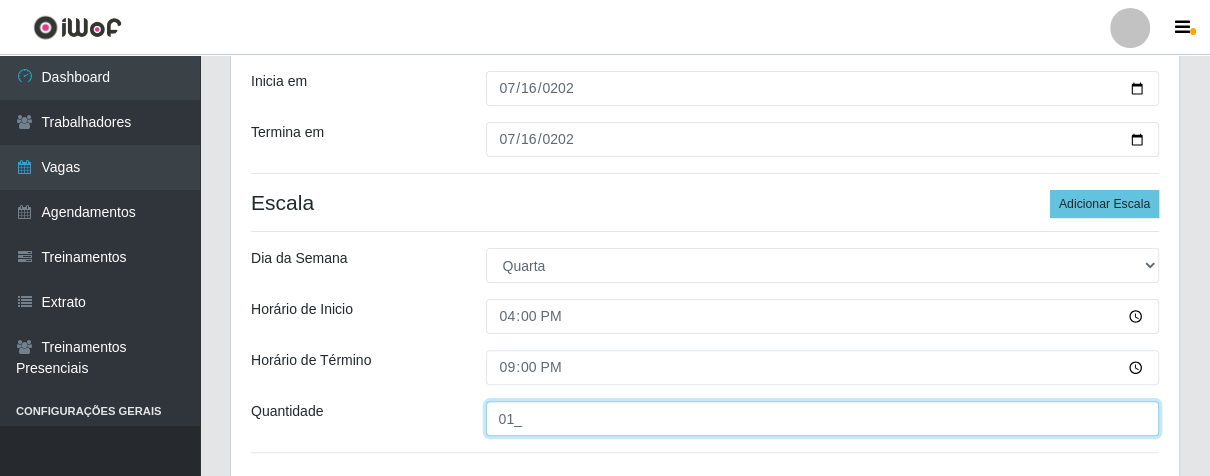 scroll, scrollTop: 480, scrollLeft: 0, axis: vertical 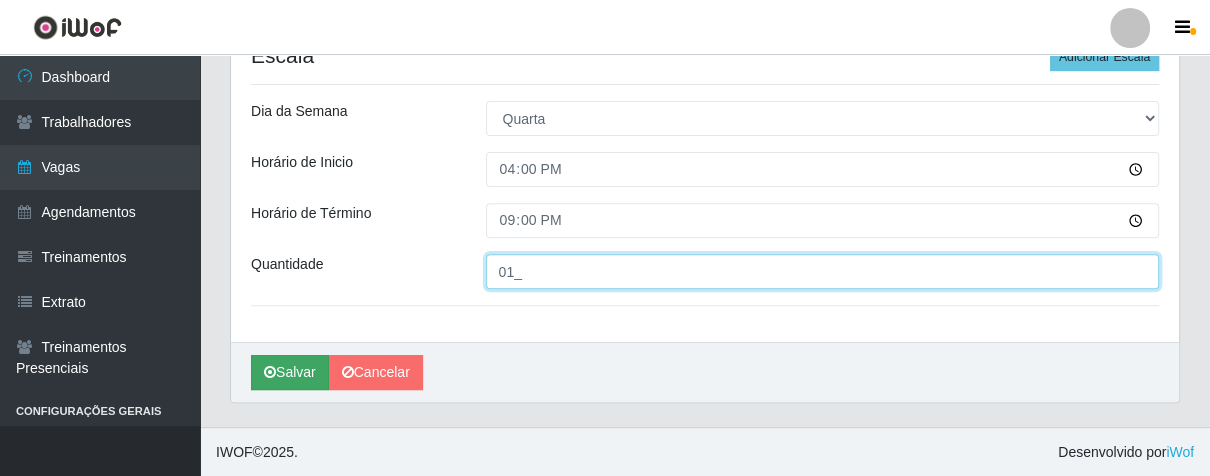 type on "01_" 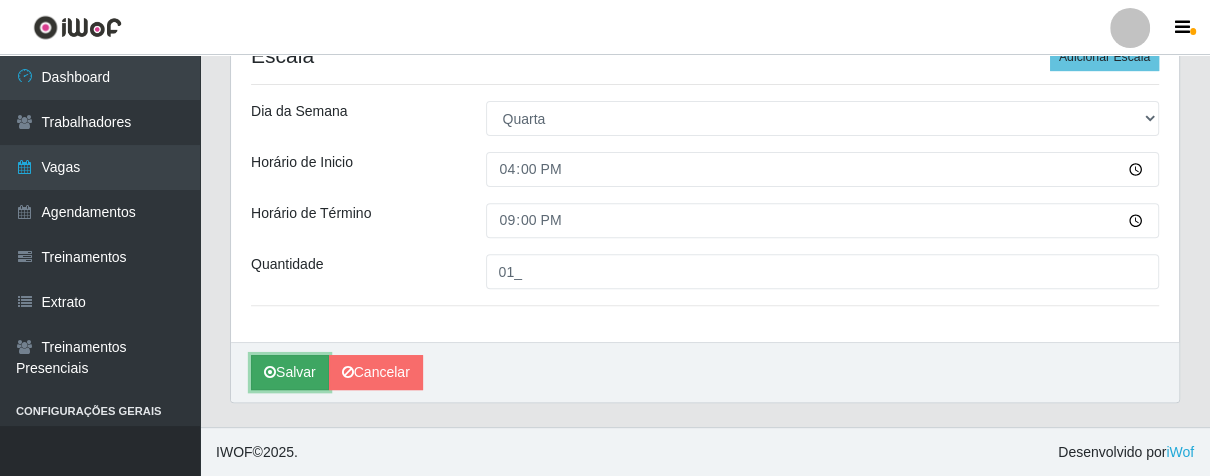 click on "Salvar" at bounding box center [290, 372] 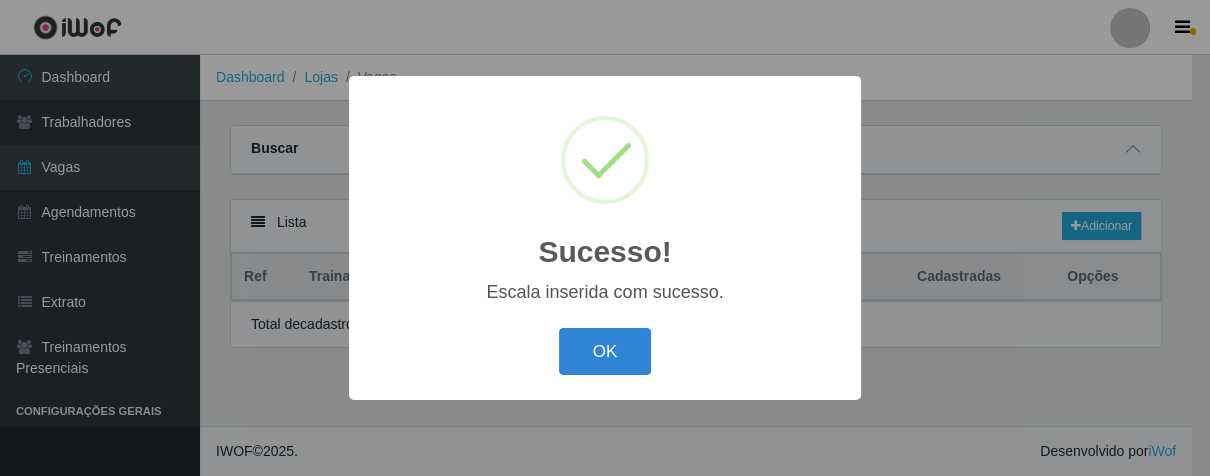 scroll, scrollTop: 0, scrollLeft: 0, axis: both 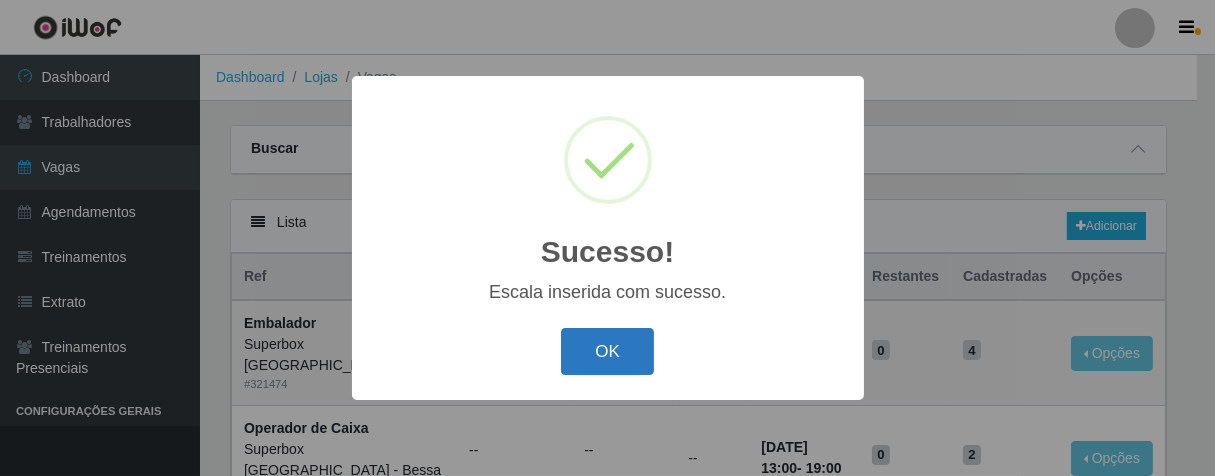 click on "OK" at bounding box center (607, 351) 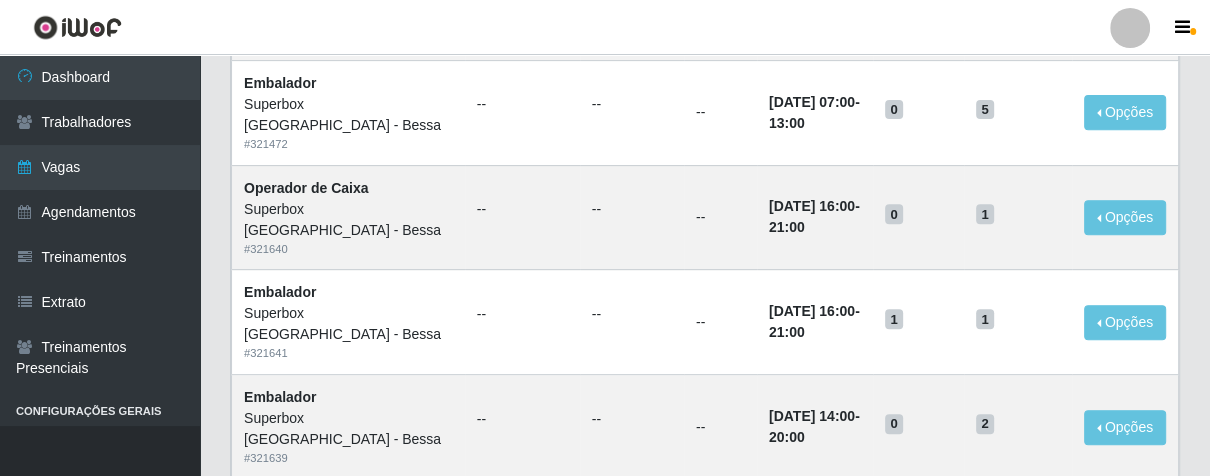 scroll, scrollTop: 333, scrollLeft: 0, axis: vertical 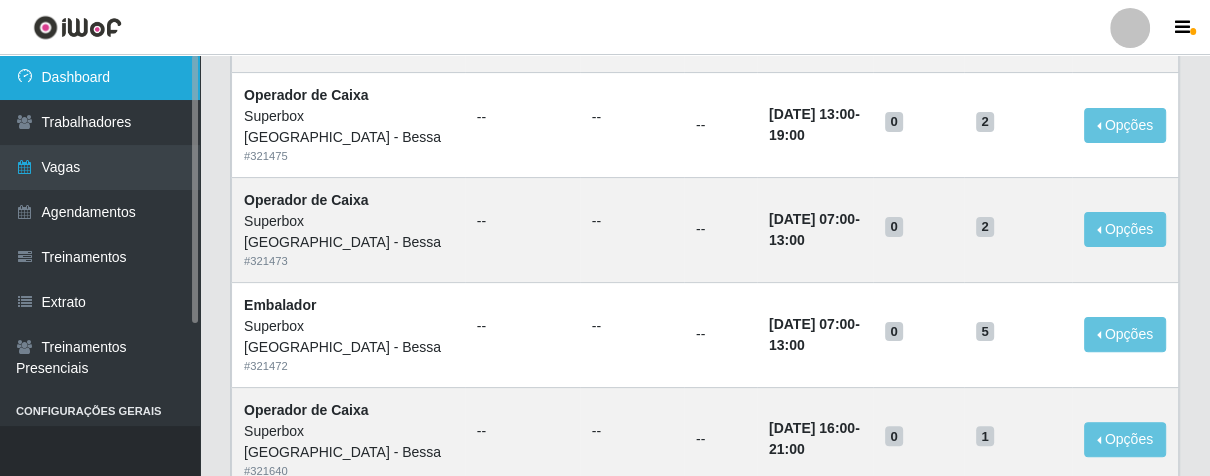 click on "Dashboard" at bounding box center [100, 77] 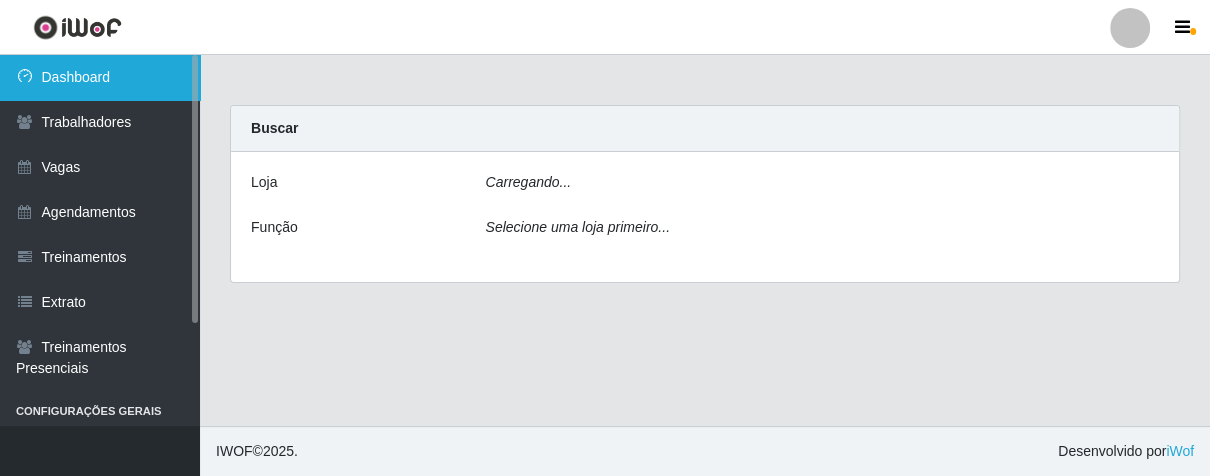 scroll, scrollTop: 0, scrollLeft: 0, axis: both 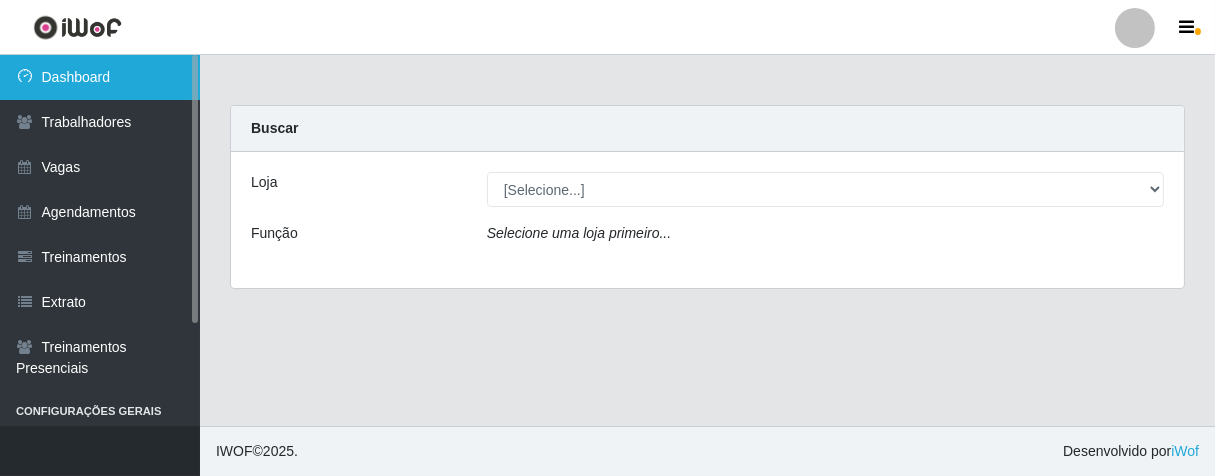 click on "Dashboard" at bounding box center [100, 77] 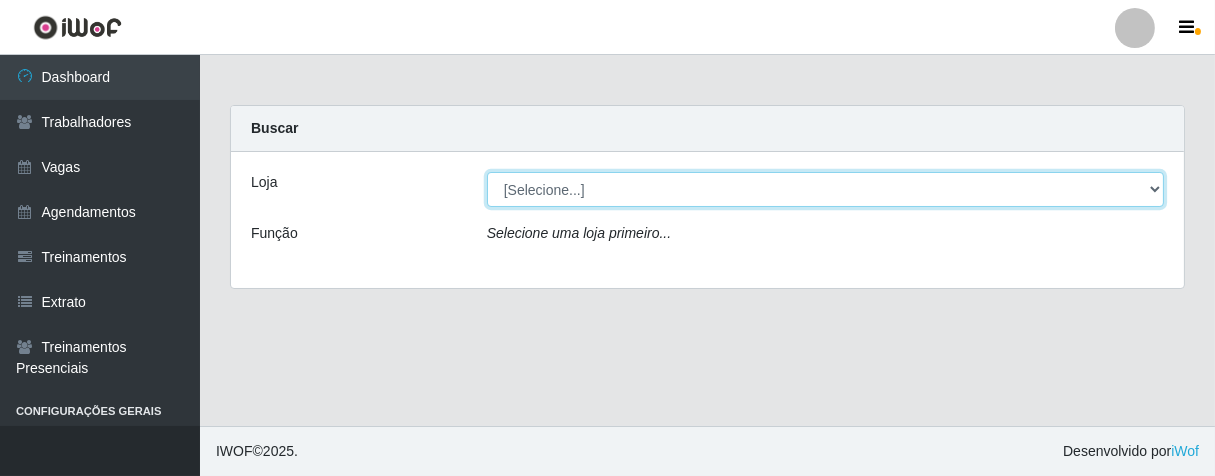 click on "[Selecione...] Superbox [GEOGRAPHIC_DATA] - Bessa" at bounding box center (825, 189) 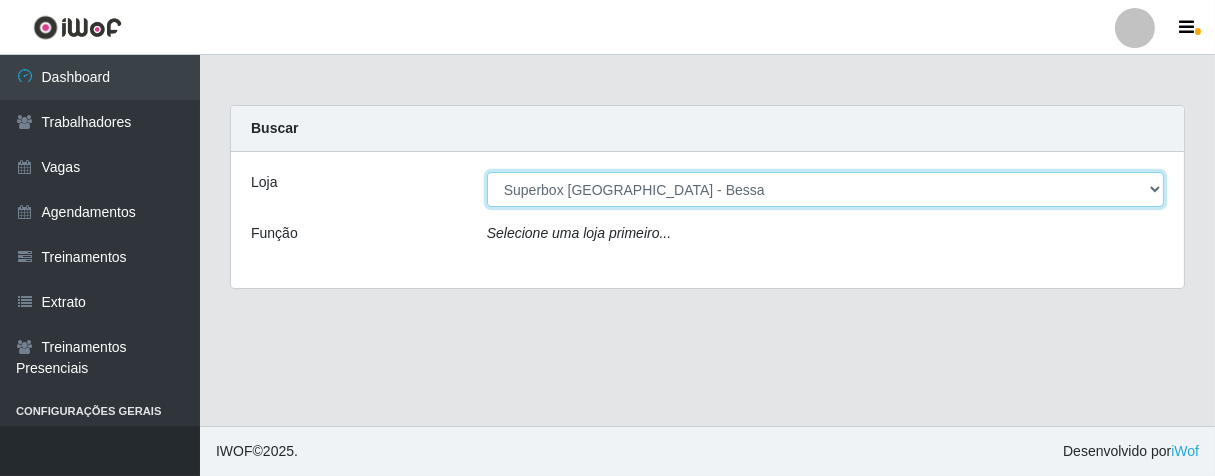click on "[Selecione...] Superbox [GEOGRAPHIC_DATA] - Bessa" at bounding box center [825, 189] 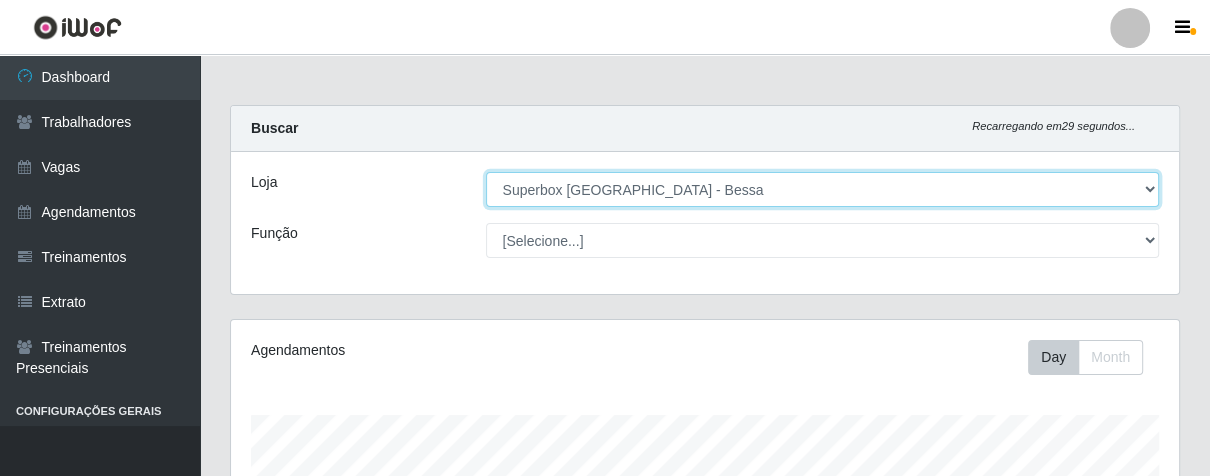 scroll, scrollTop: 999584, scrollLeft: 999051, axis: both 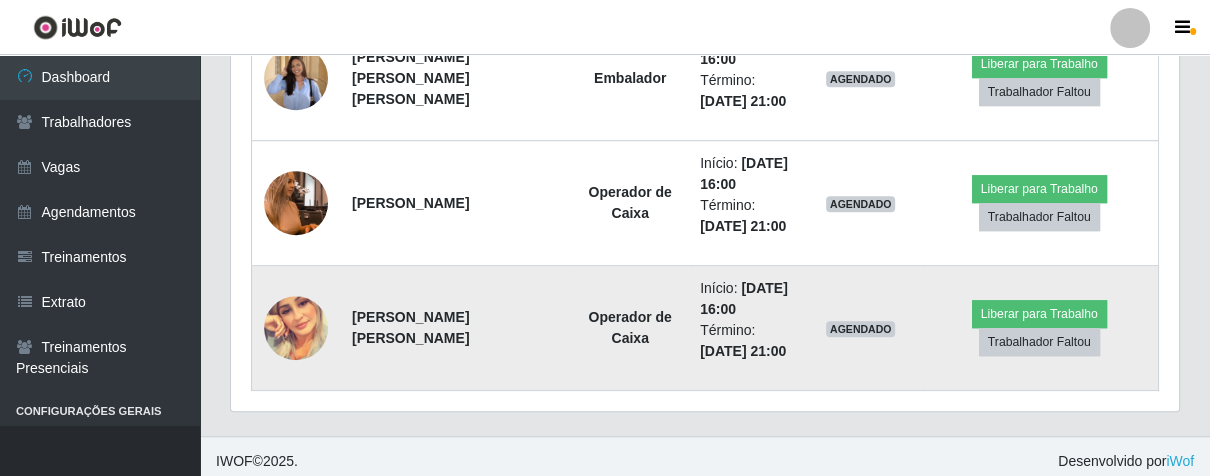 click at bounding box center (296, 328) 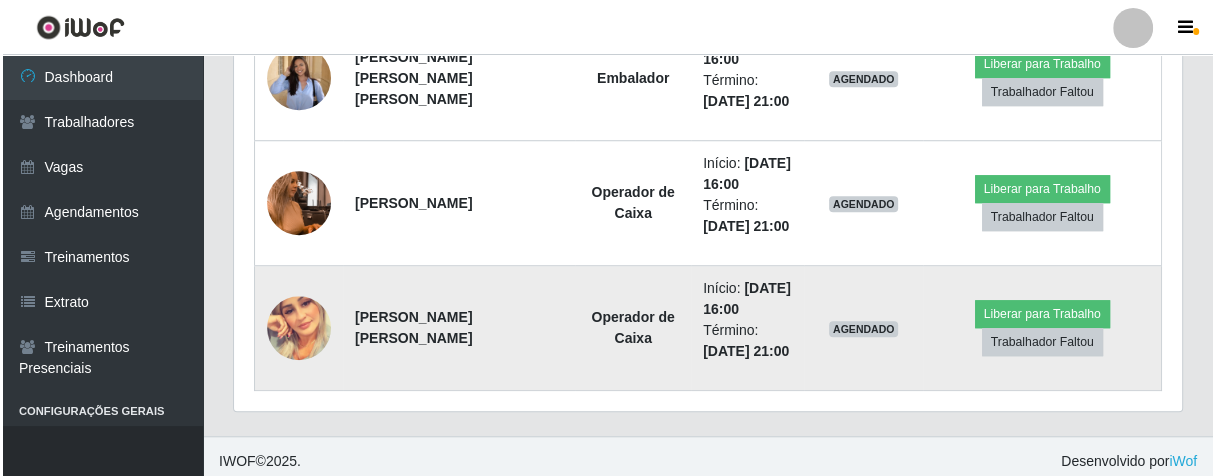 scroll, scrollTop: 999584, scrollLeft: 999064, axis: both 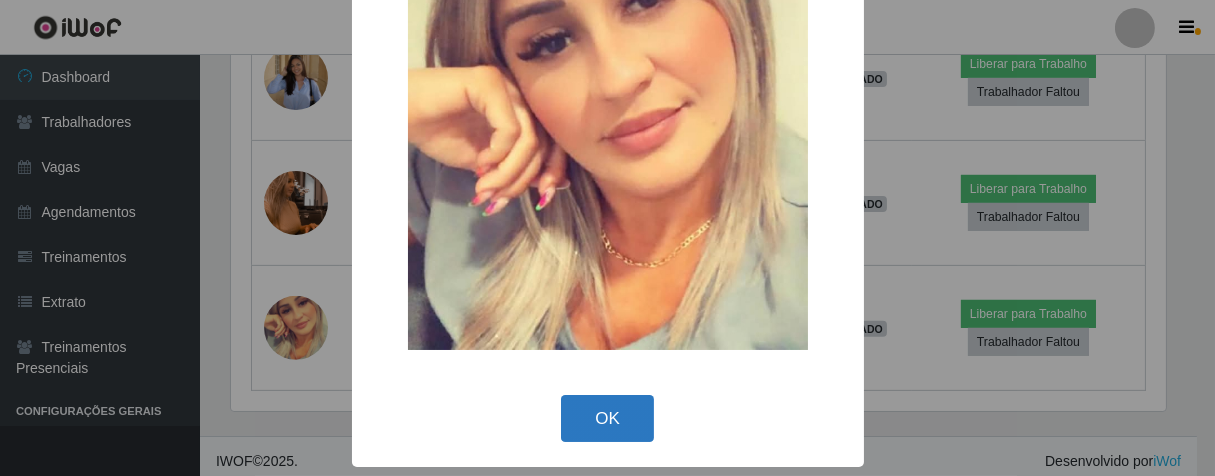 click on "OK" at bounding box center (607, 418) 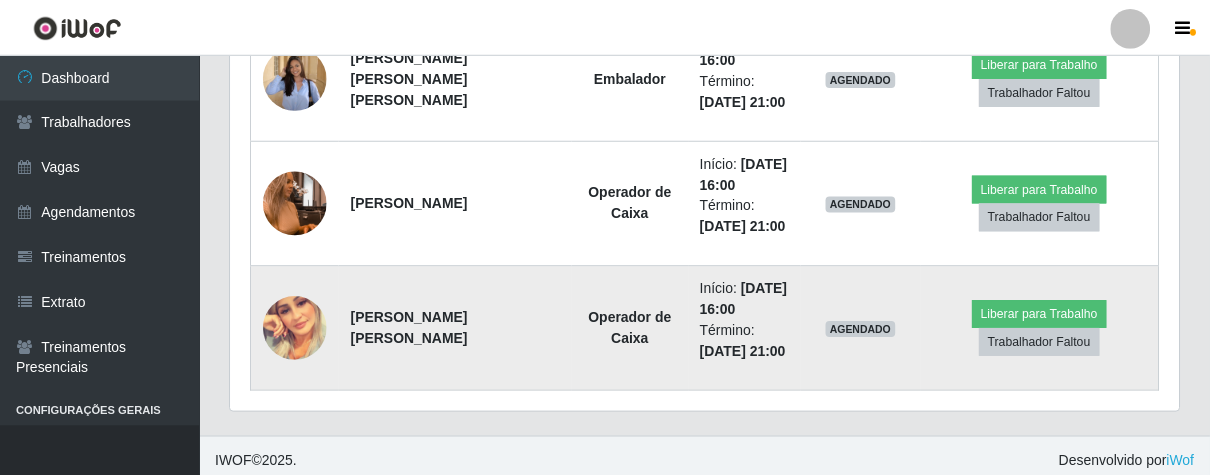 scroll, scrollTop: 999584, scrollLeft: 999051, axis: both 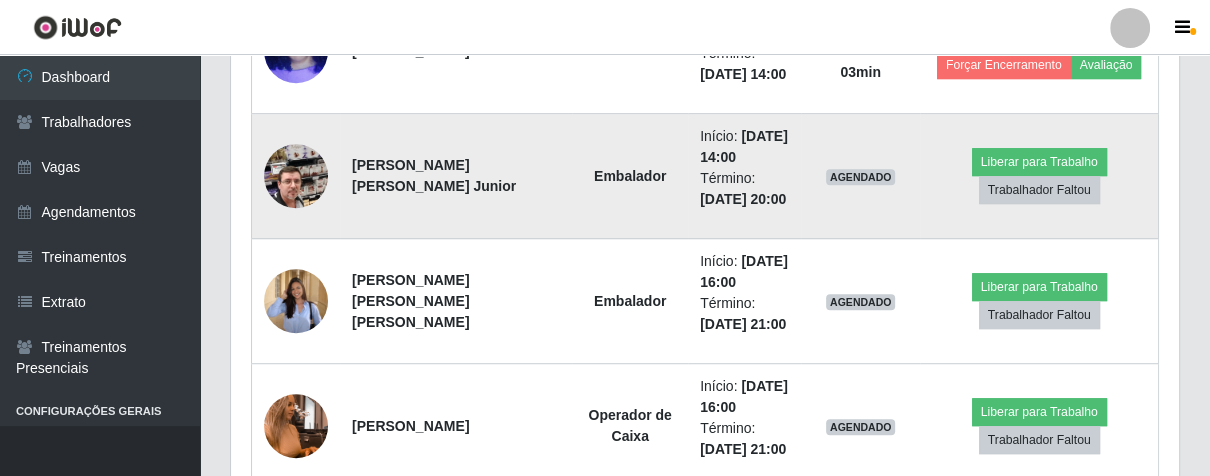 click at bounding box center (296, 176) 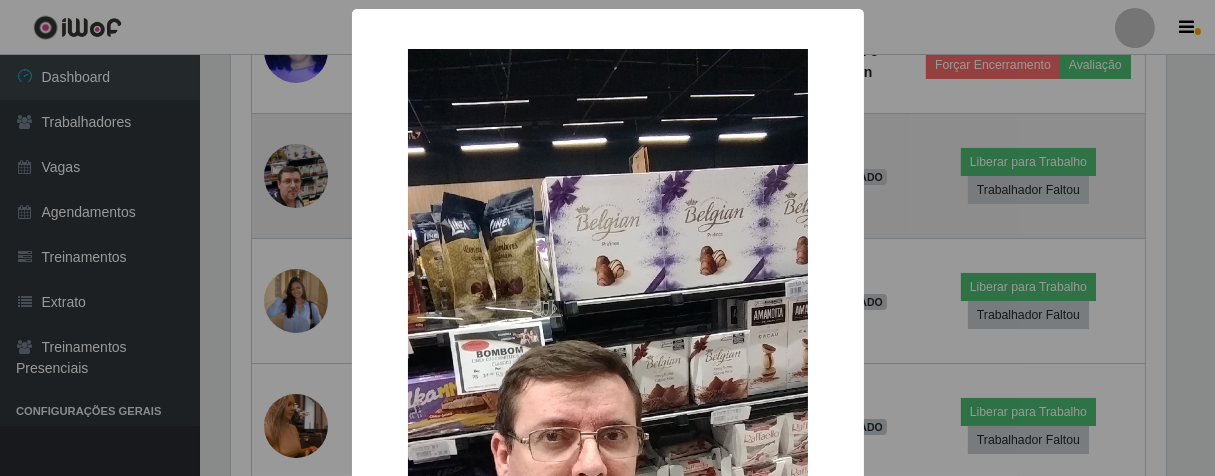 scroll, scrollTop: 999584, scrollLeft: 999064, axis: both 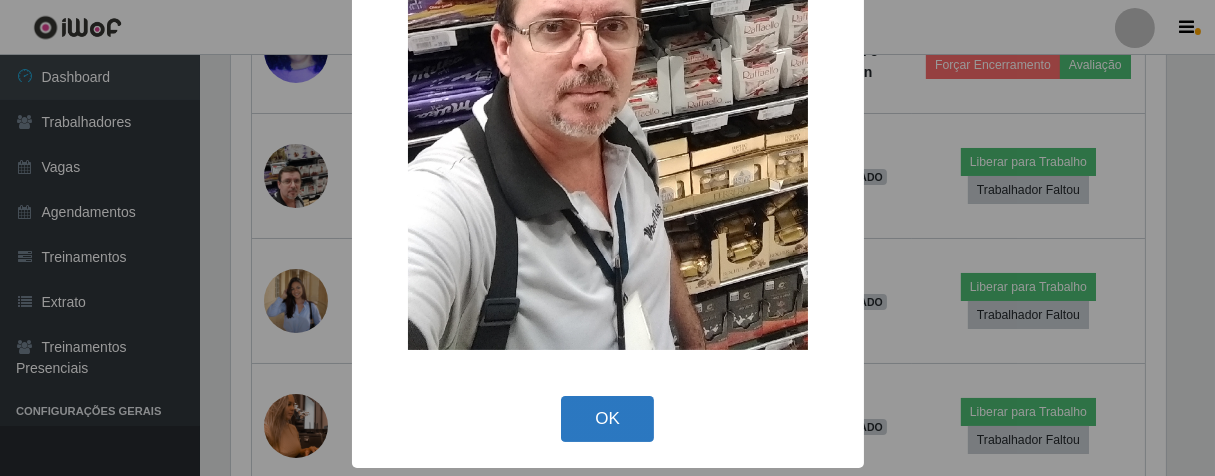 click on "OK" at bounding box center (607, 419) 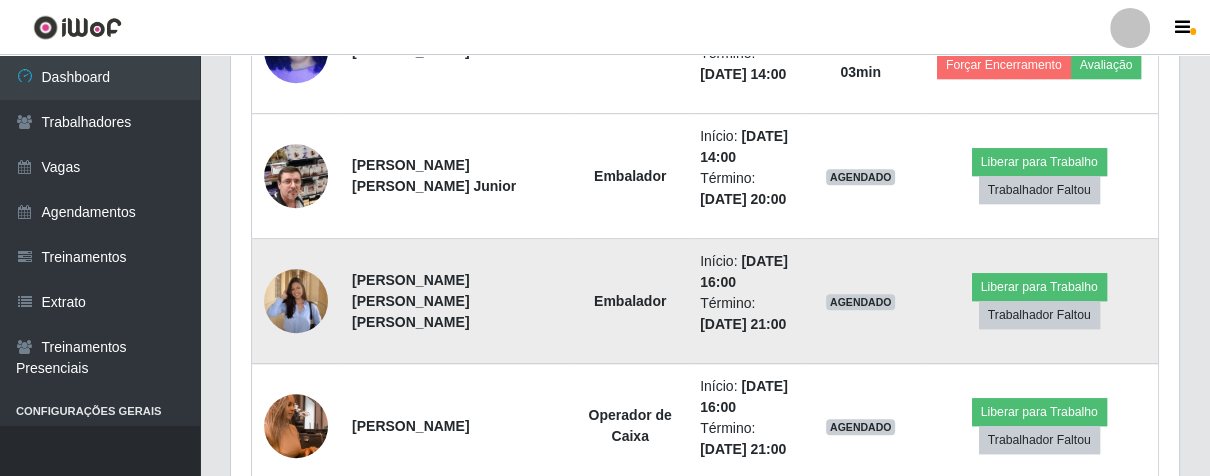 scroll, scrollTop: 555, scrollLeft: 0, axis: vertical 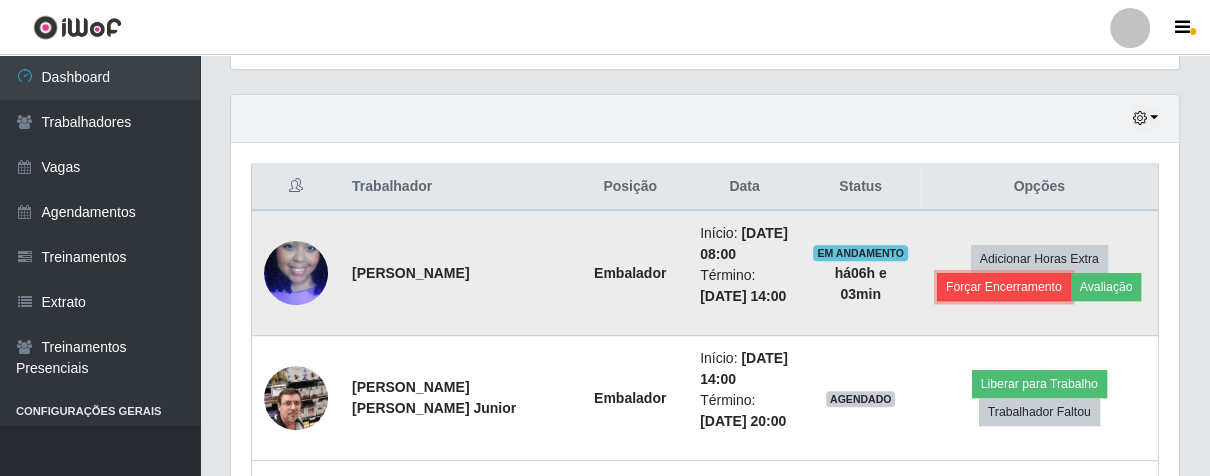 click on "Forçar Encerramento" at bounding box center (1004, 287) 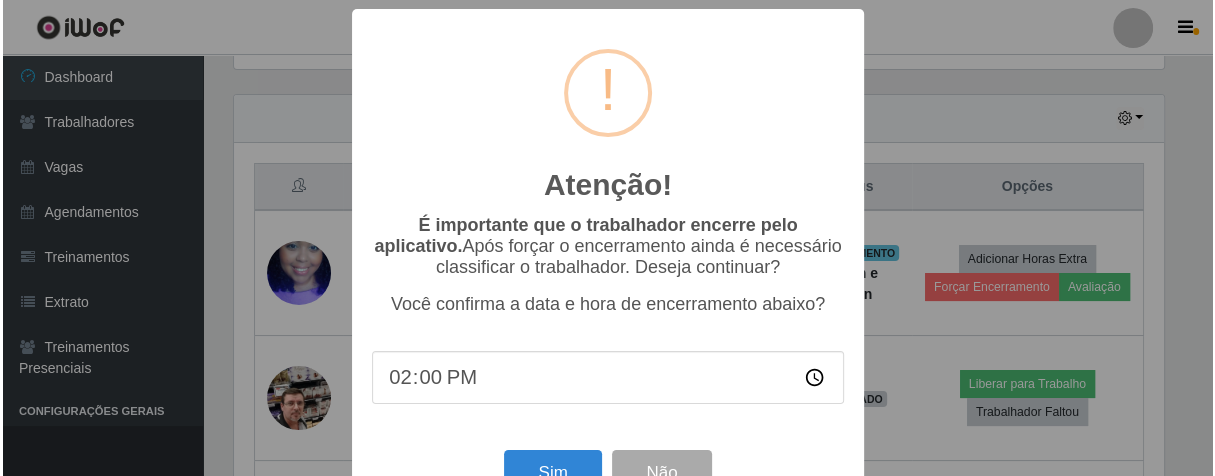 scroll, scrollTop: 999584, scrollLeft: 999064, axis: both 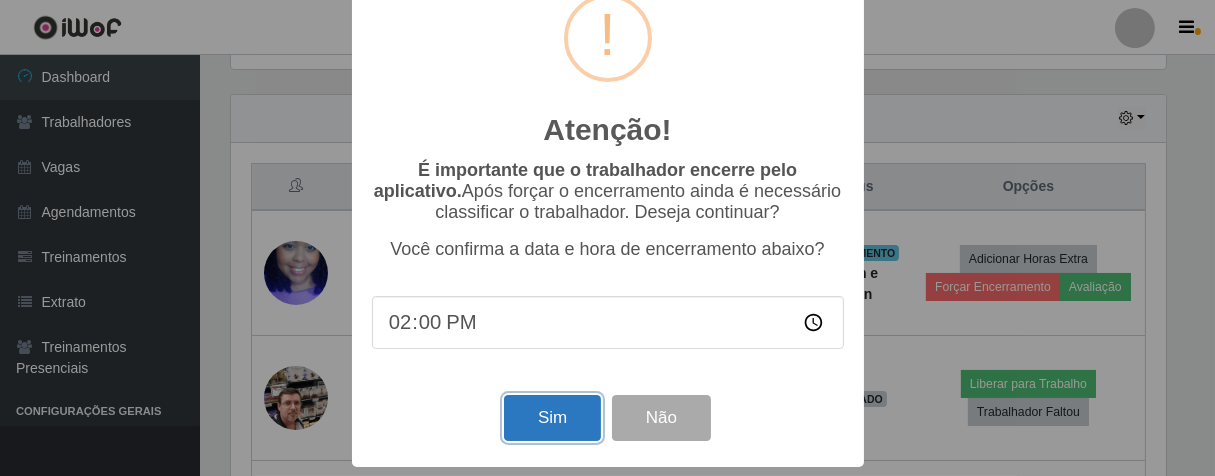 click on "Sim" at bounding box center [552, 418] 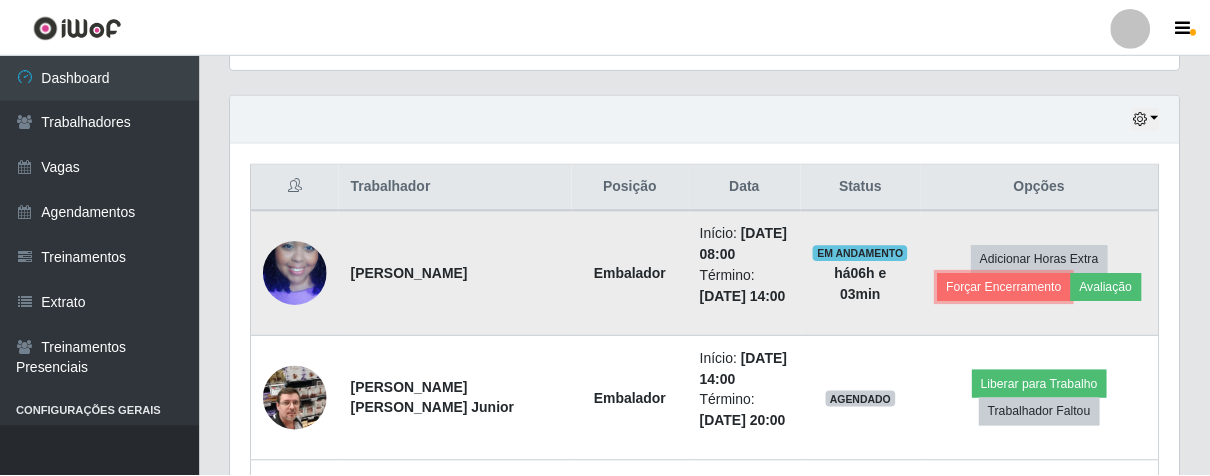scroll, scrollTop: 999584, scrollLeft: 999051, axis: both 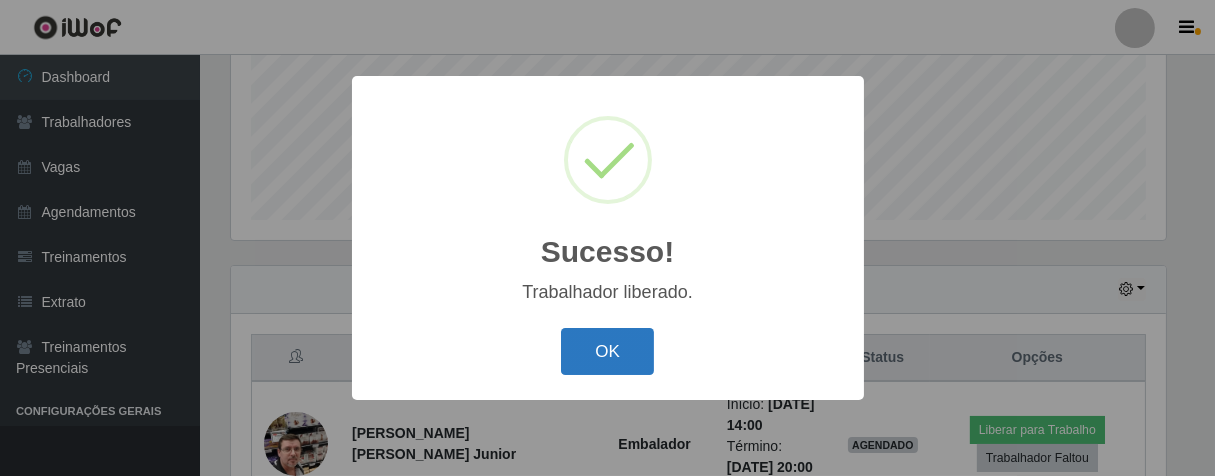 click on "OK" at bounding box center [607, 351] 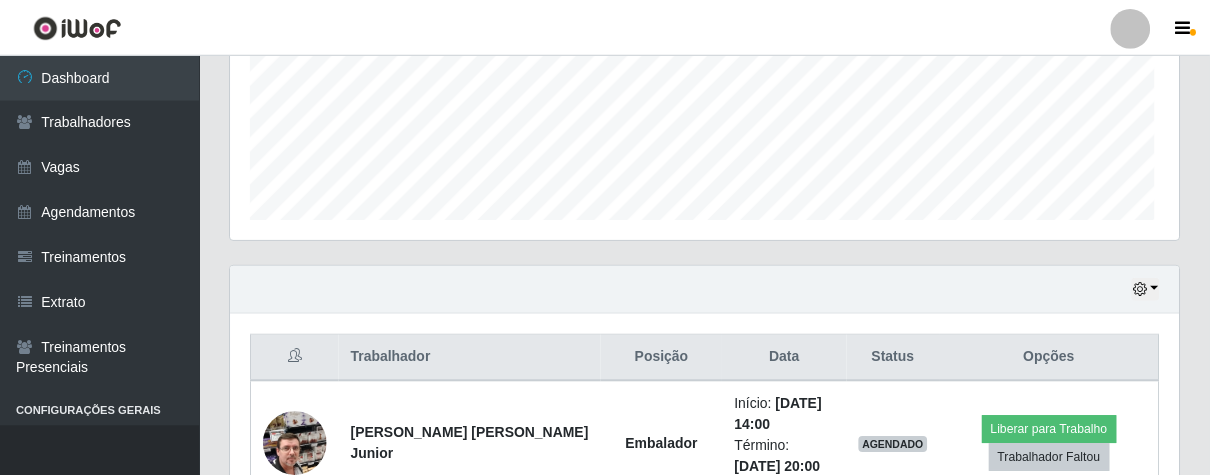 scroll, scrollTop: 999584, scrollLeft: 999051, axis: both 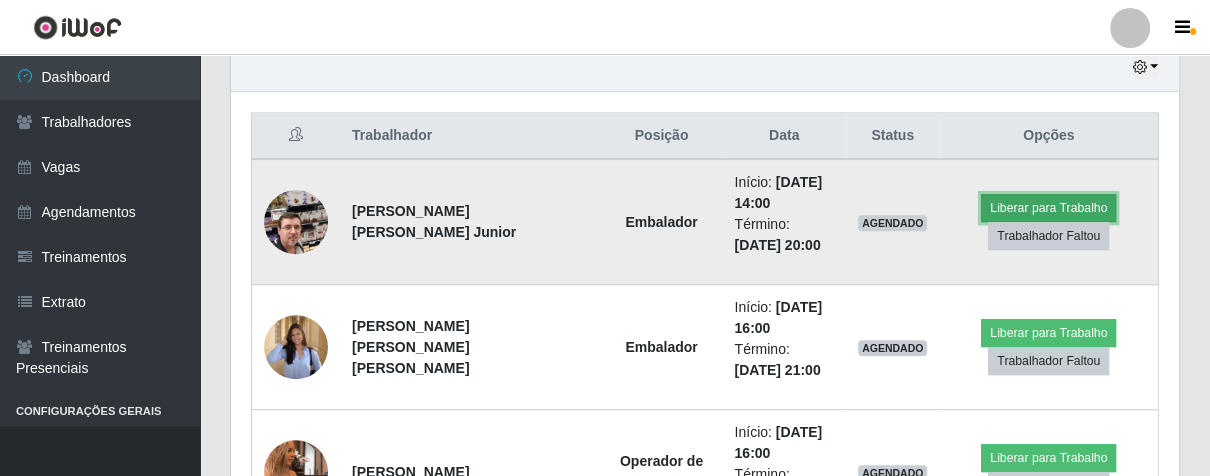 click on "Liberar para Trabalho" at bounding box center [1048, 208] 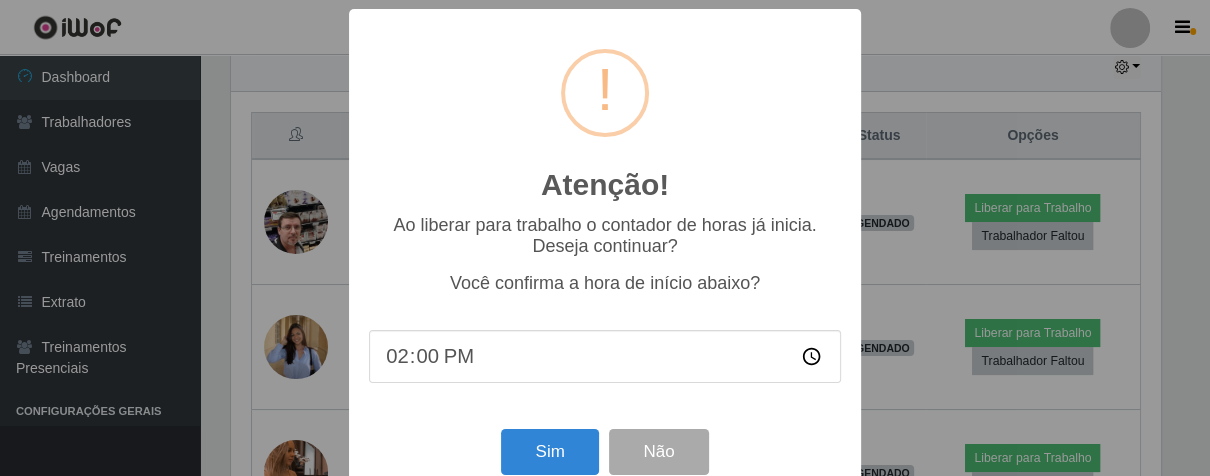 scroll, scrollTop: 999584, scrollLeft: 999064, axis: both 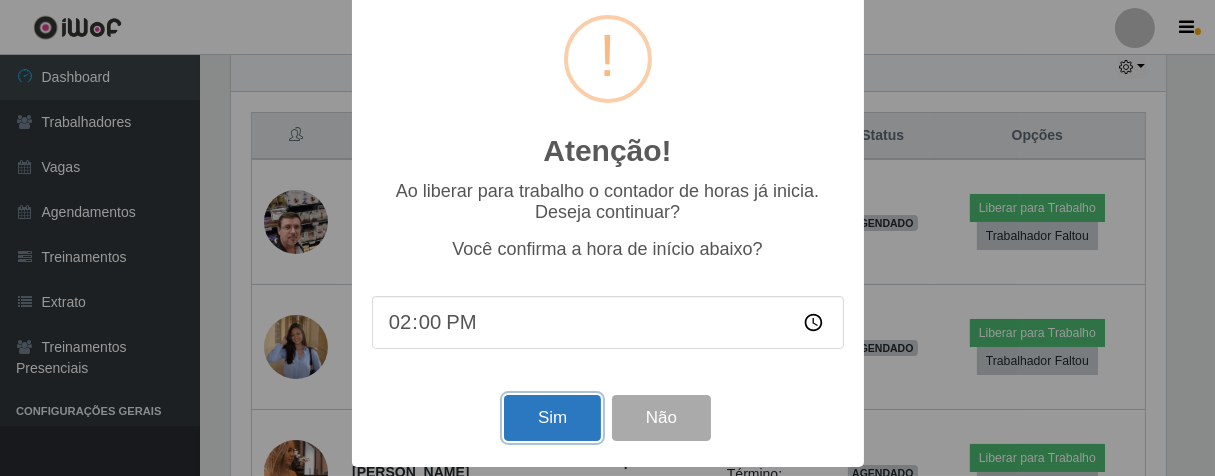 click on "Sim" at bounding box center [552, 418] 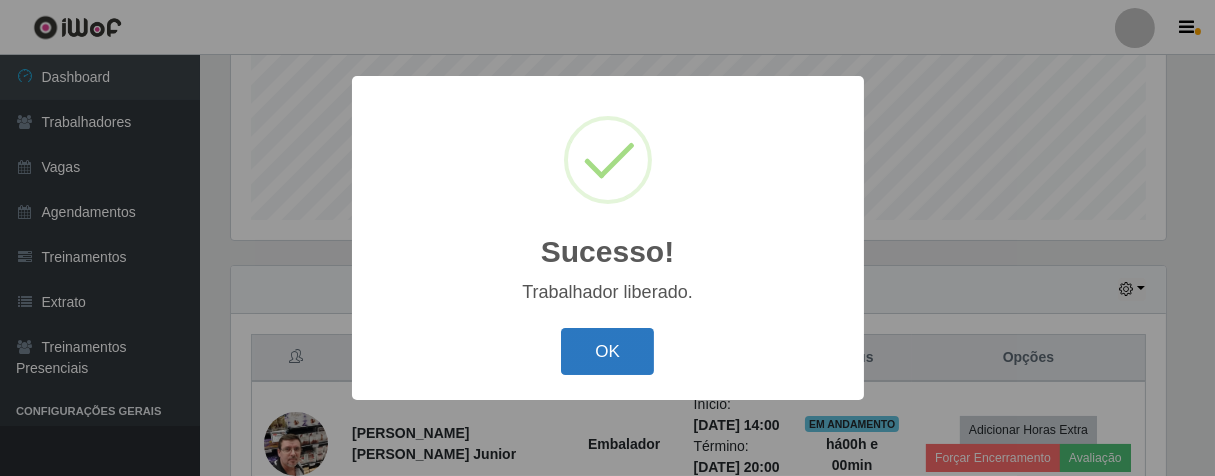 click on "OK" at bounding box center [607, 351] 